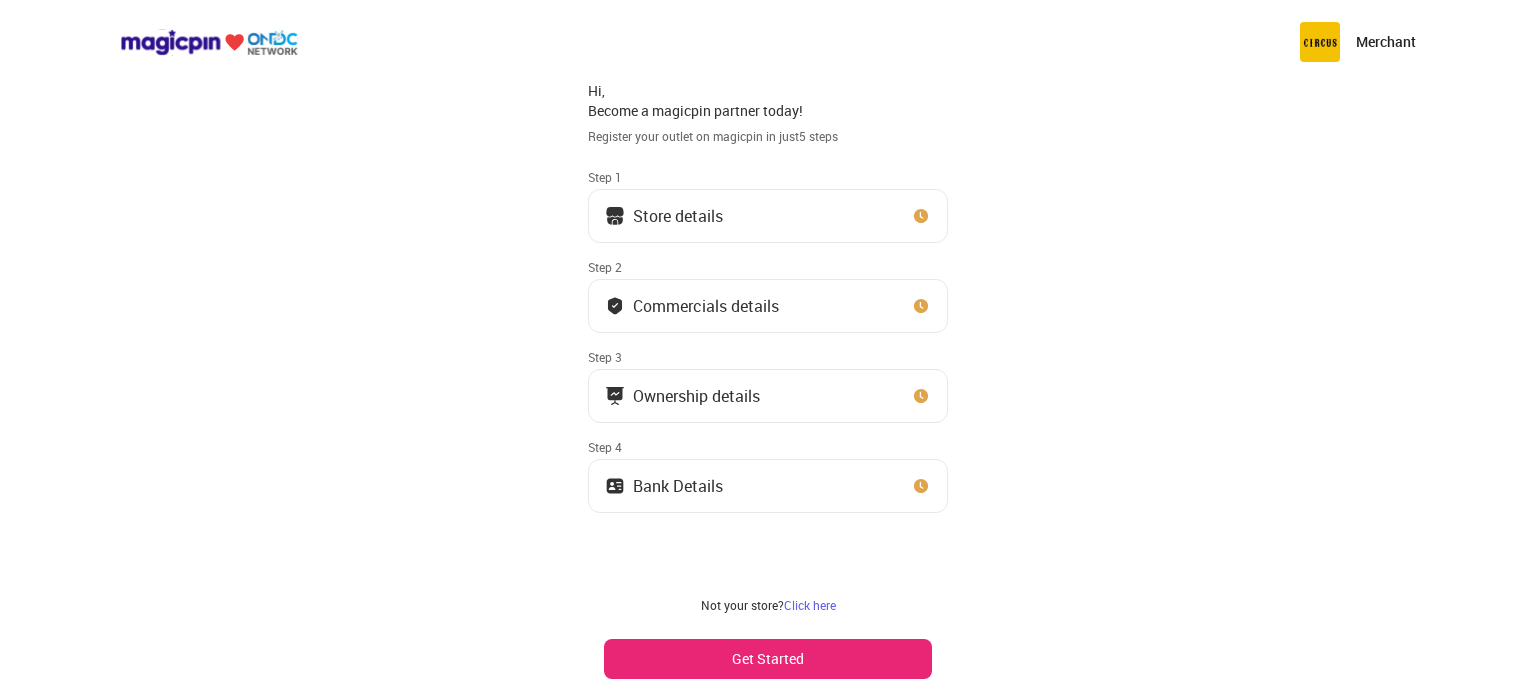 scroll, scrollTop: 0, scrollLeft: 0, axis: both 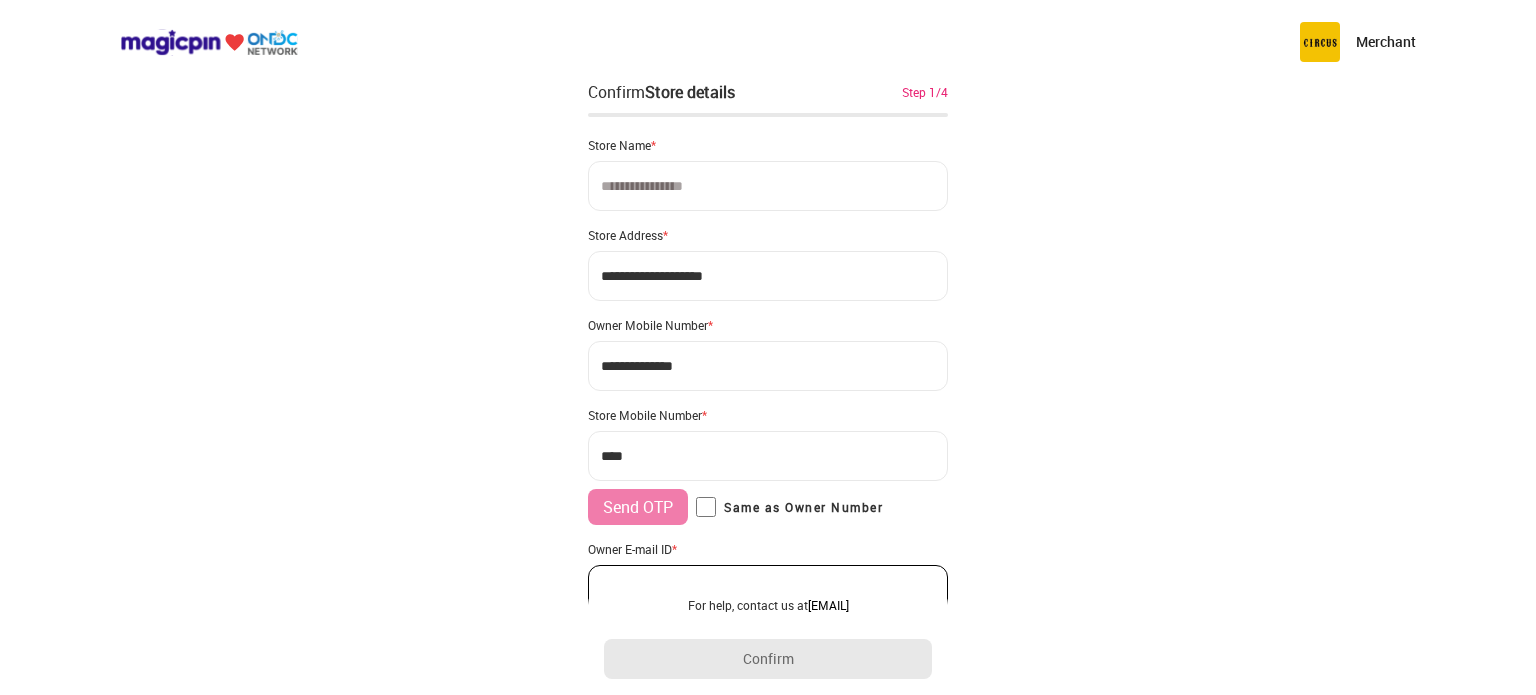click at bounding box center [768, 186] 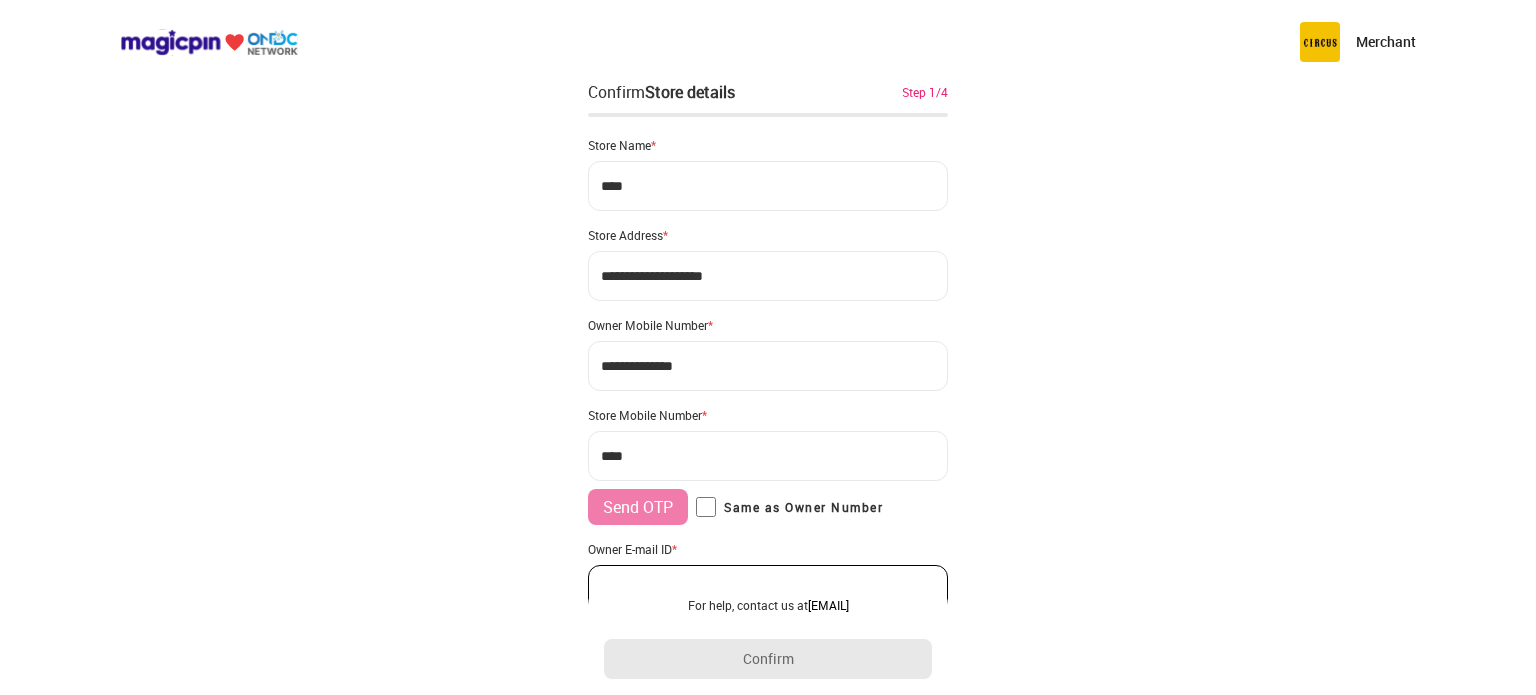 type on "****" 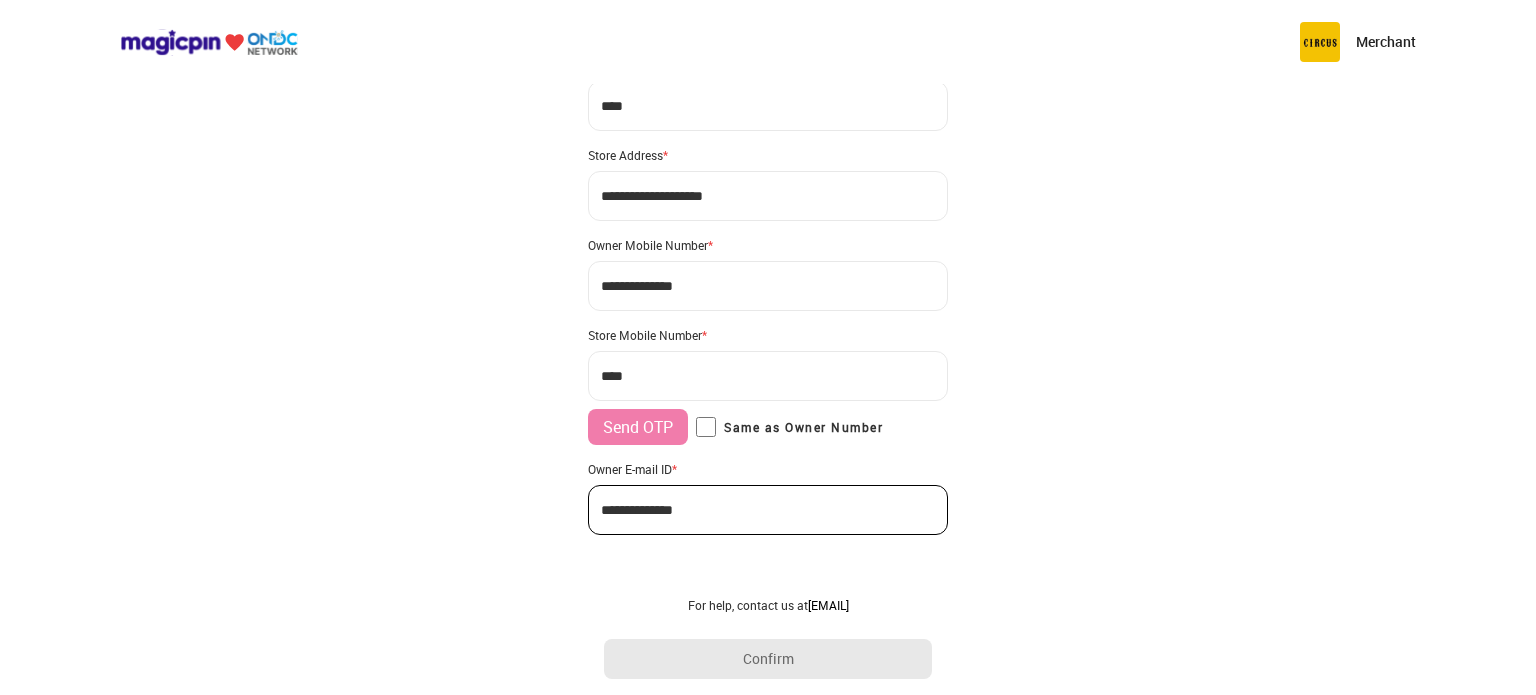 scroll, scrollTop: 97, scrollLeft: 0, axis: vertical 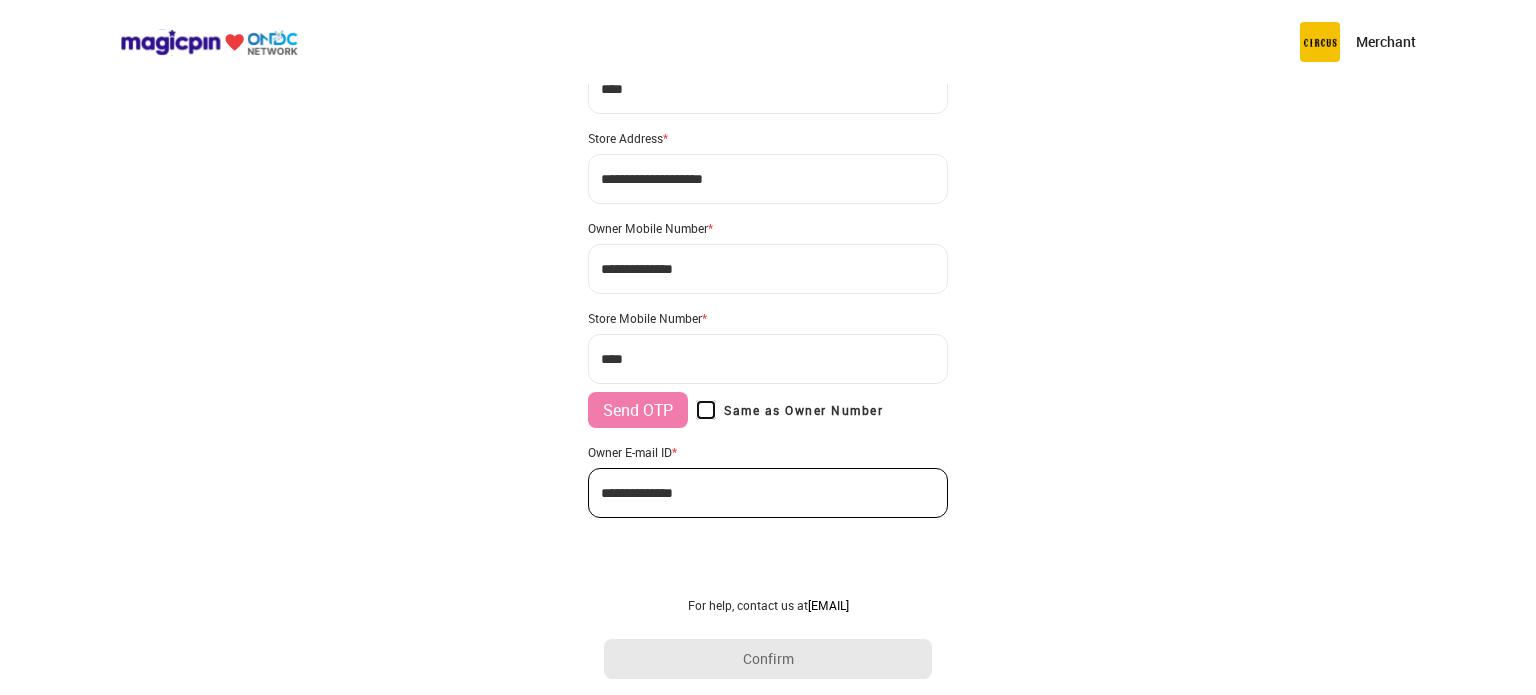 type on "**********" 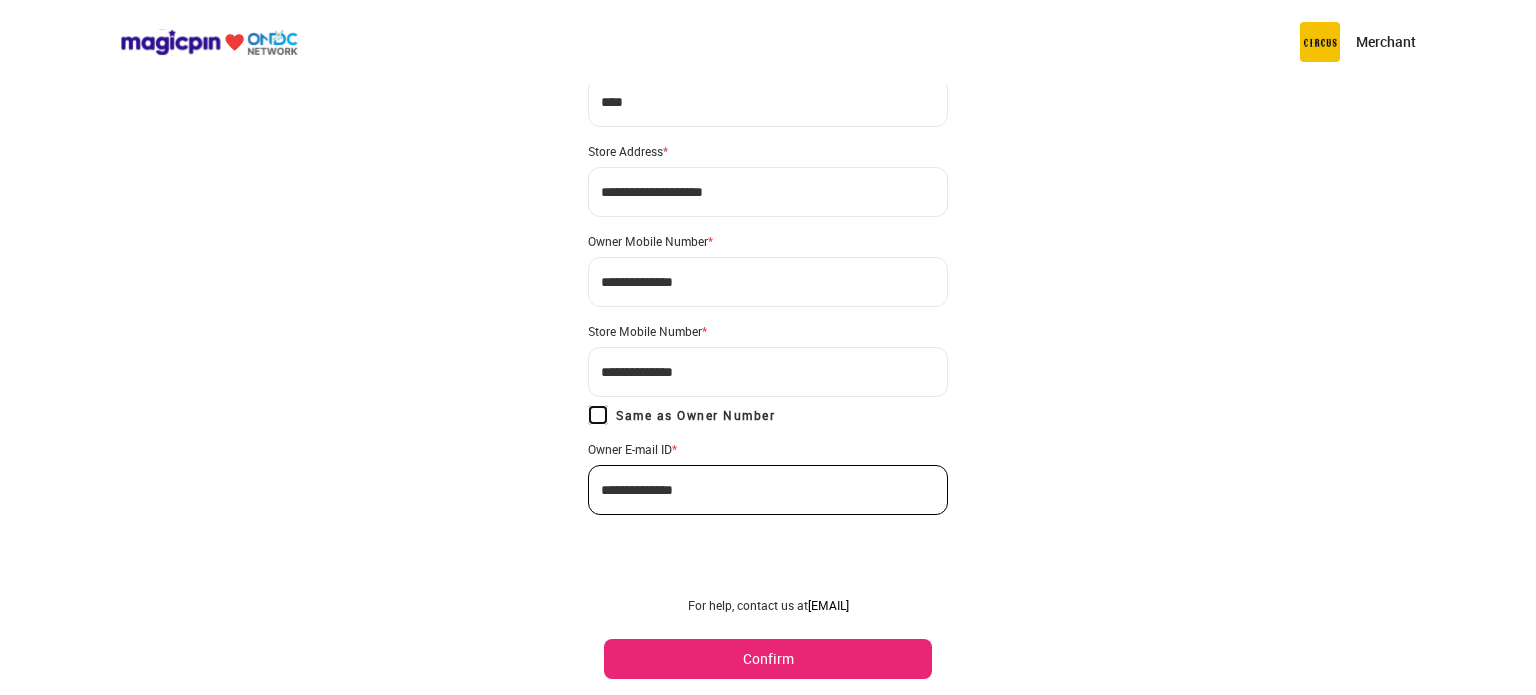 scroll, scrollTop: 81, scrollLeft: 0, axis: vertical 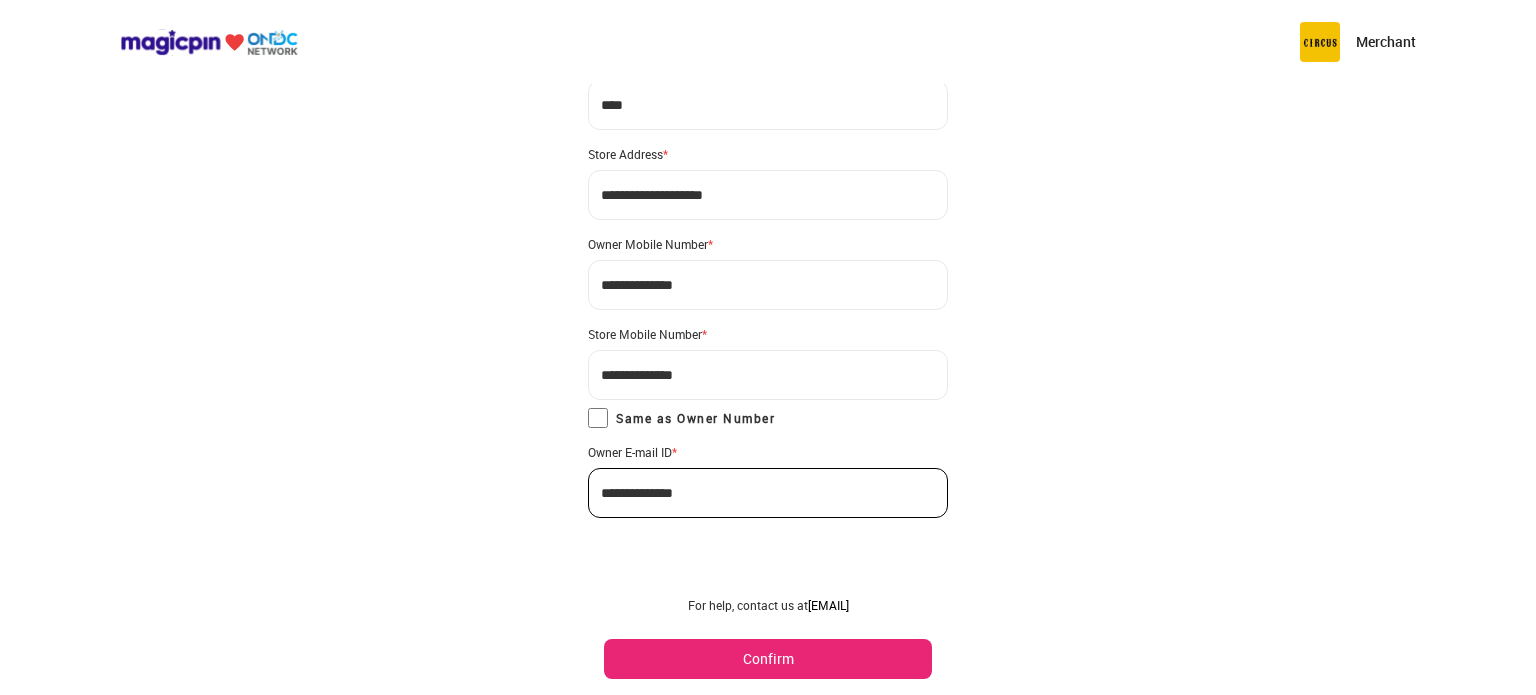 click on "**********" at bounding box center [768, 308] 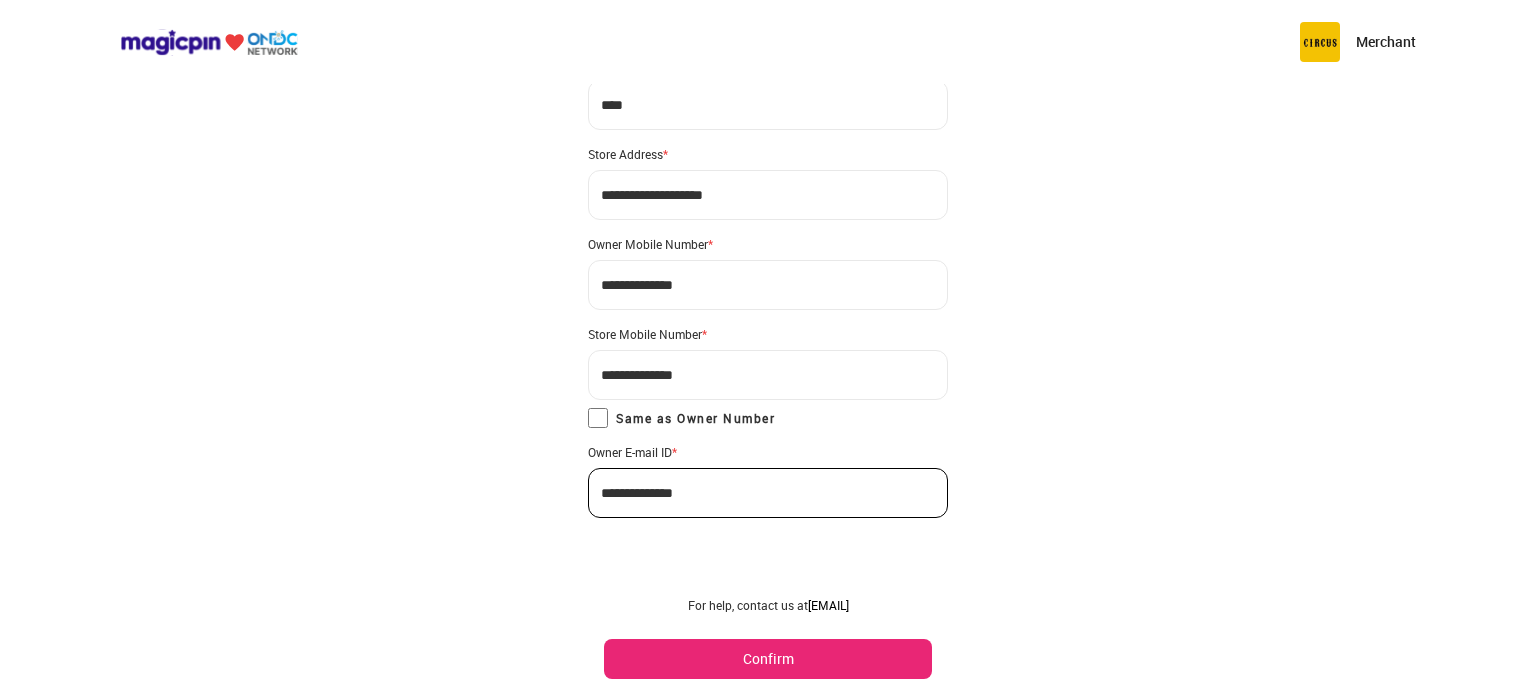 click on "Confirm" at bounding box center (768, 659) 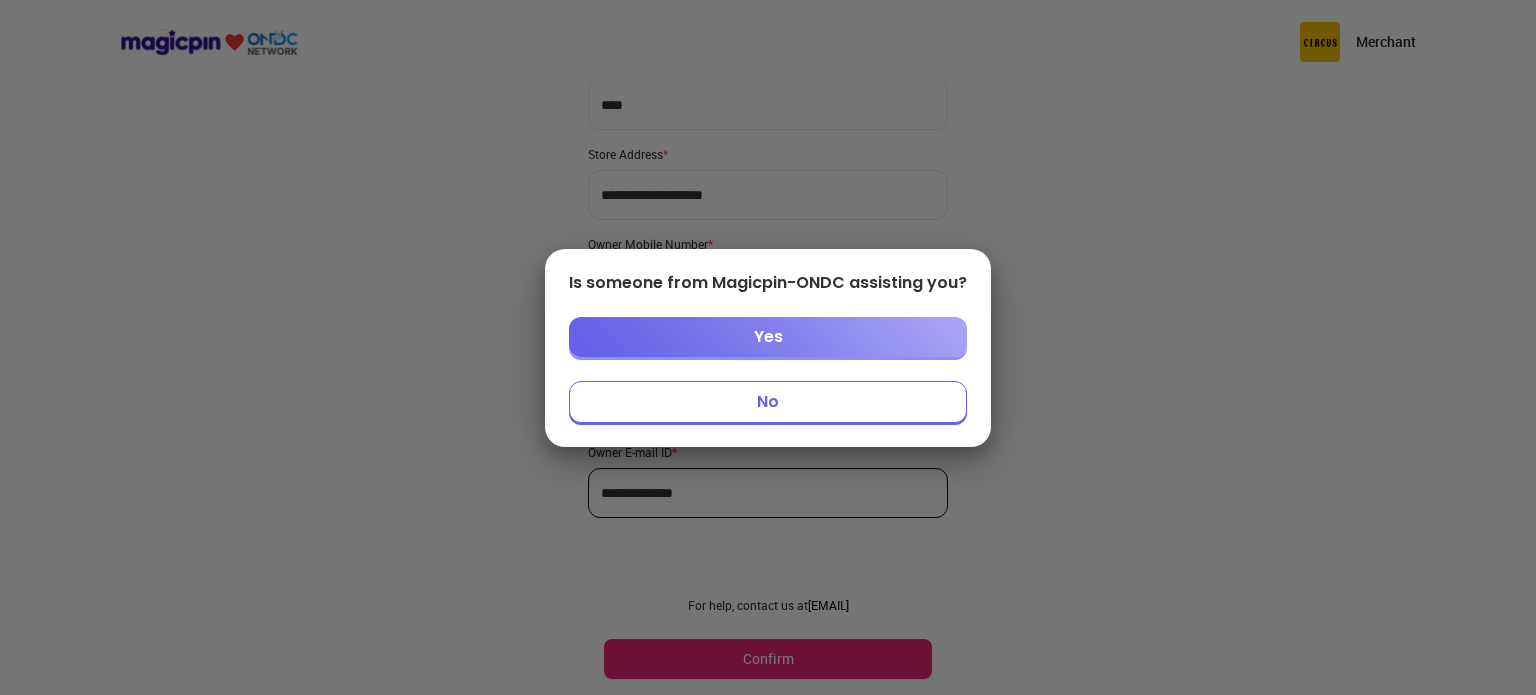 click on "No" at bounding box center (768, 402) 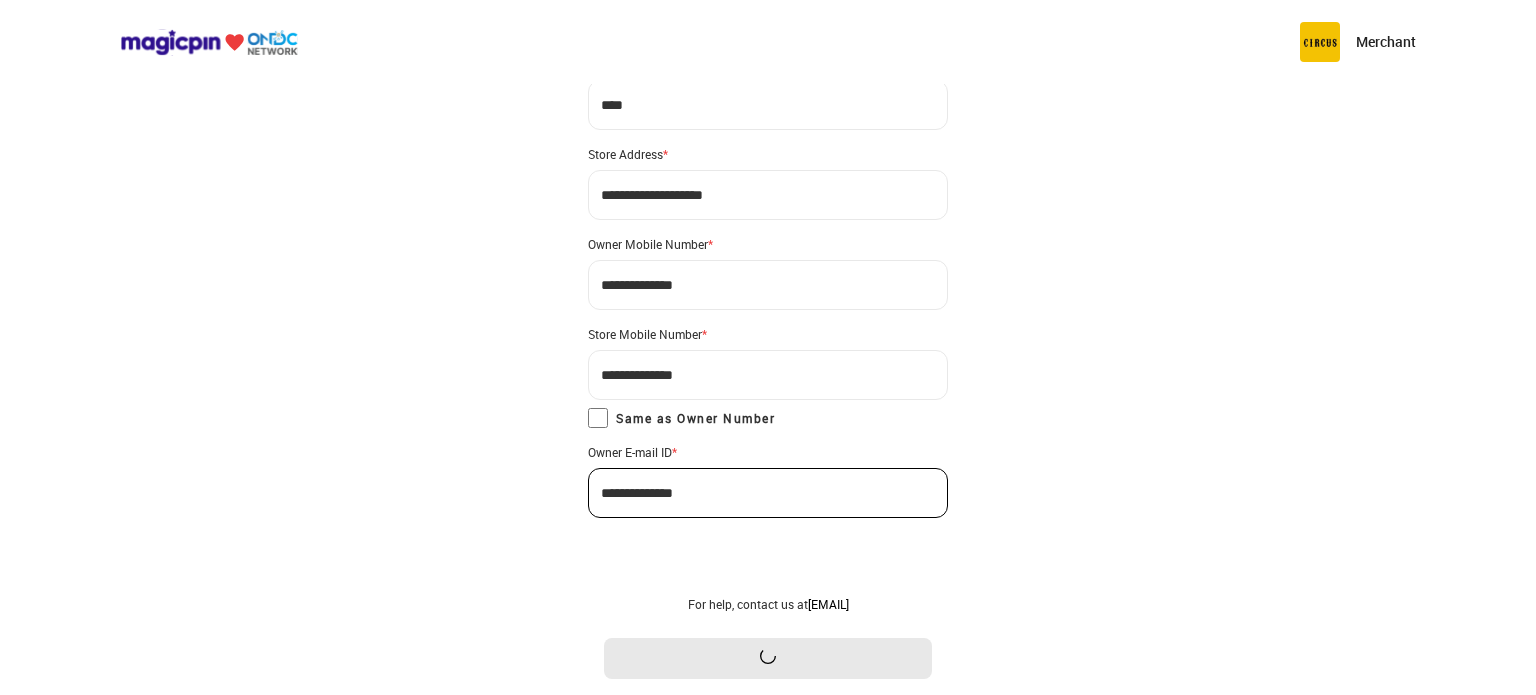 scroll, scrollTop: 0, scrollLeft: 0, axis: both 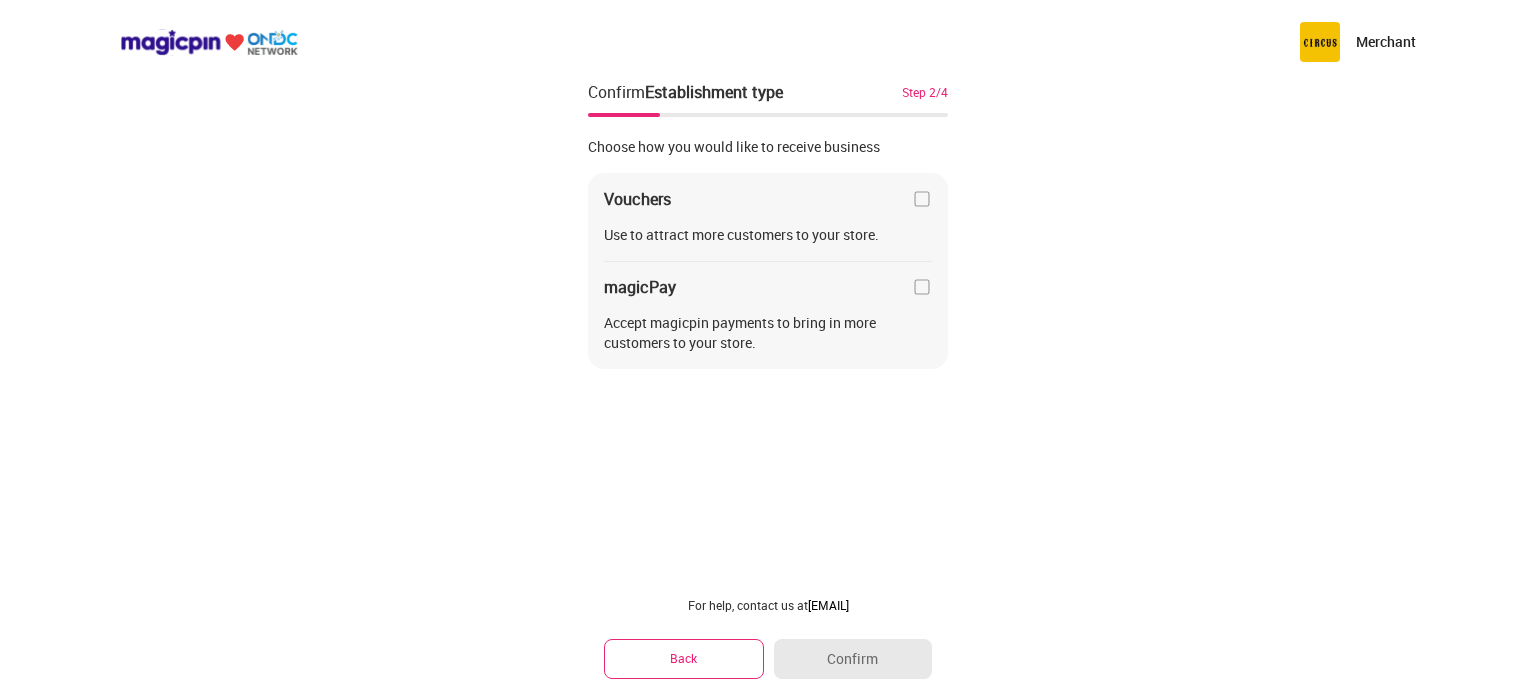click at bounding box center (922, 199) 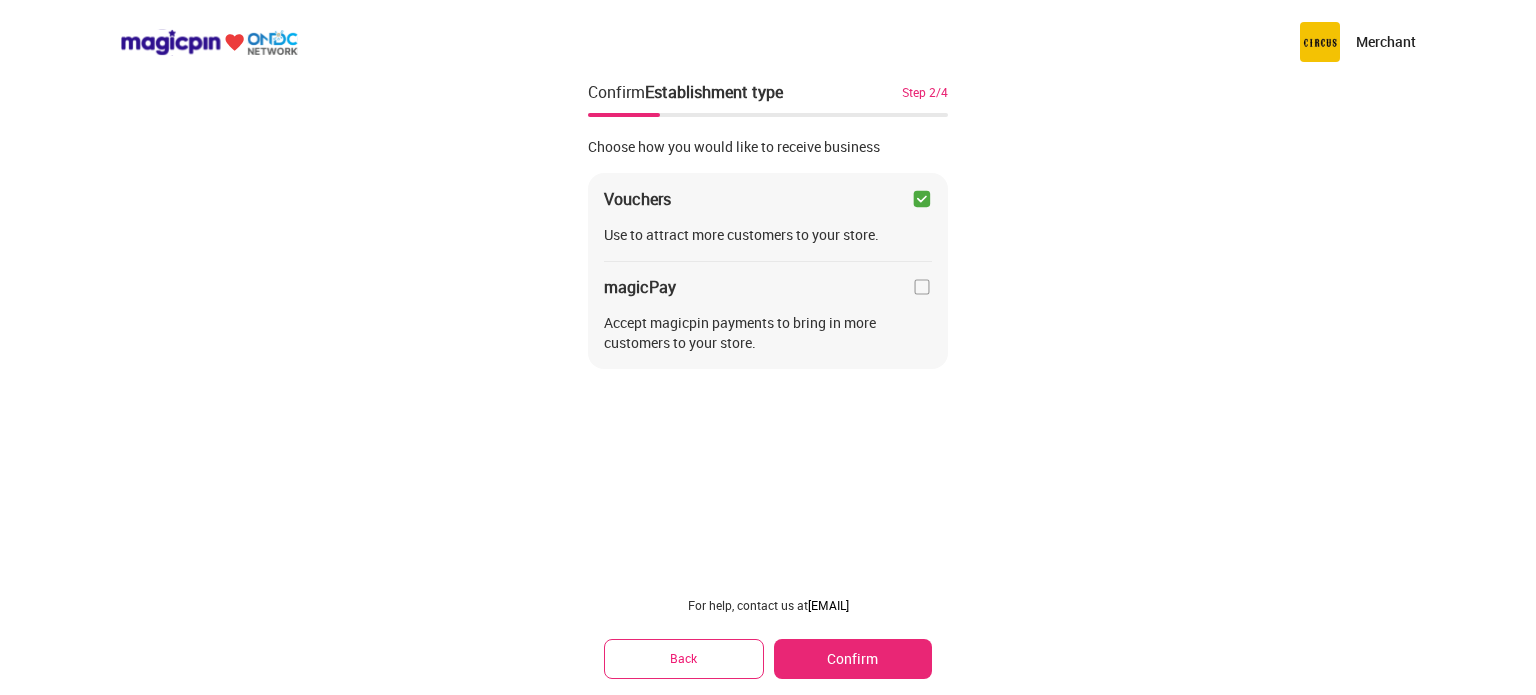 click on "Confirm" at bounding box center [853, 659] 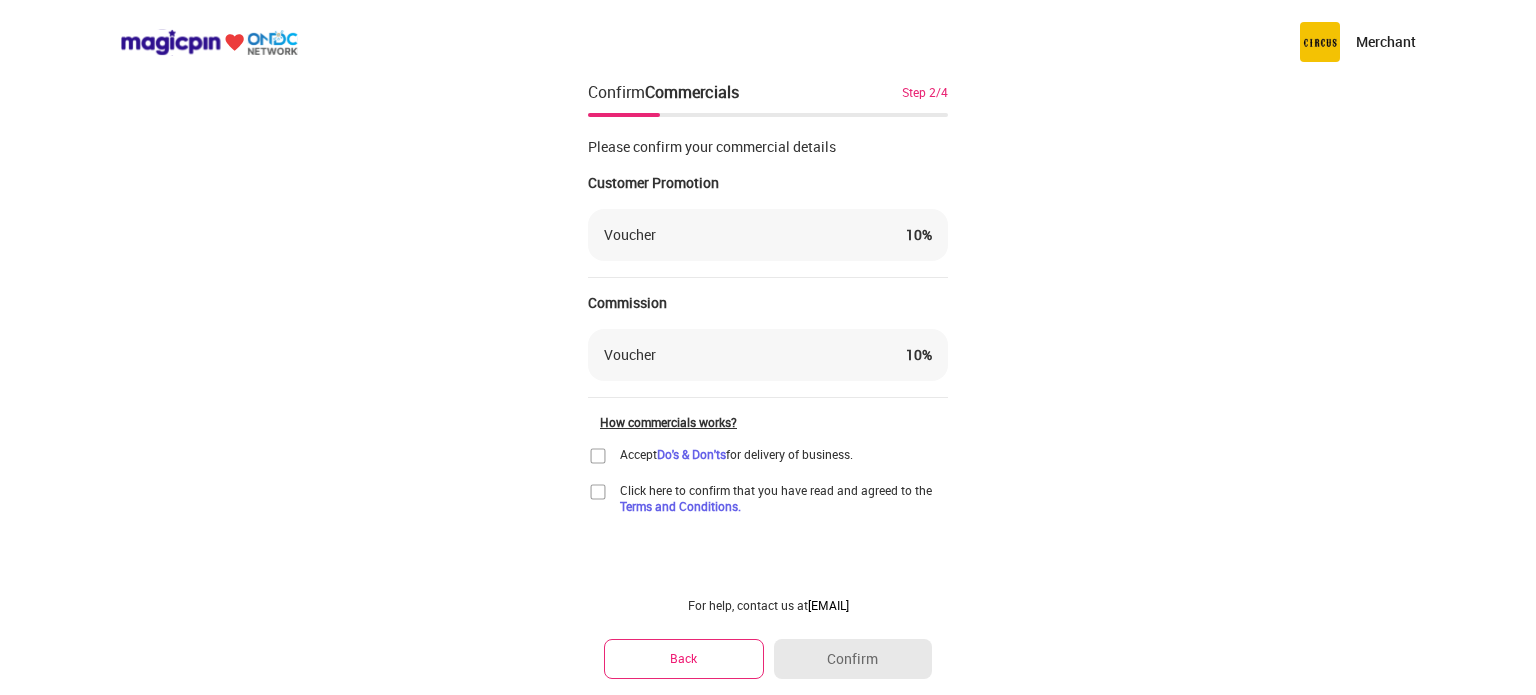 click on "Voucher 10 %" at bounding box center (768, 235) 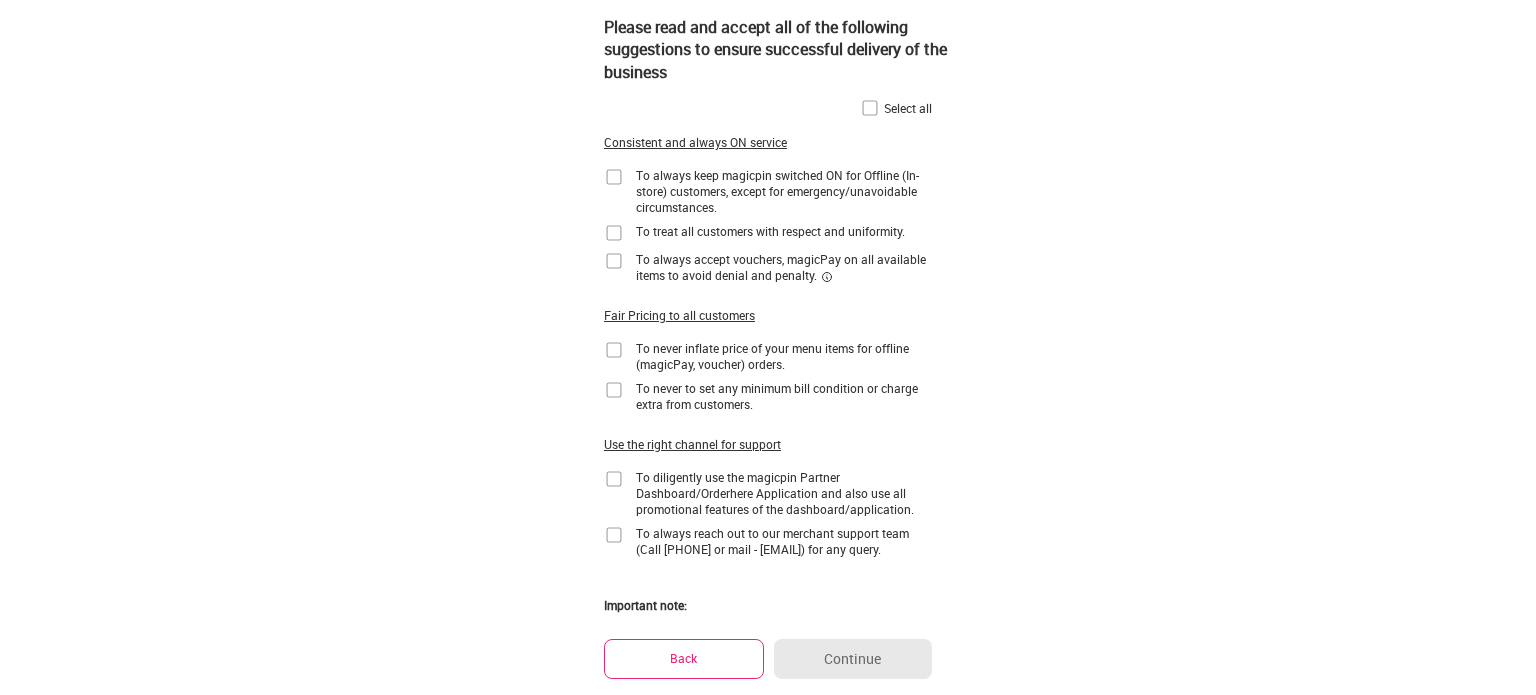 click at bounding box center (870, 108) 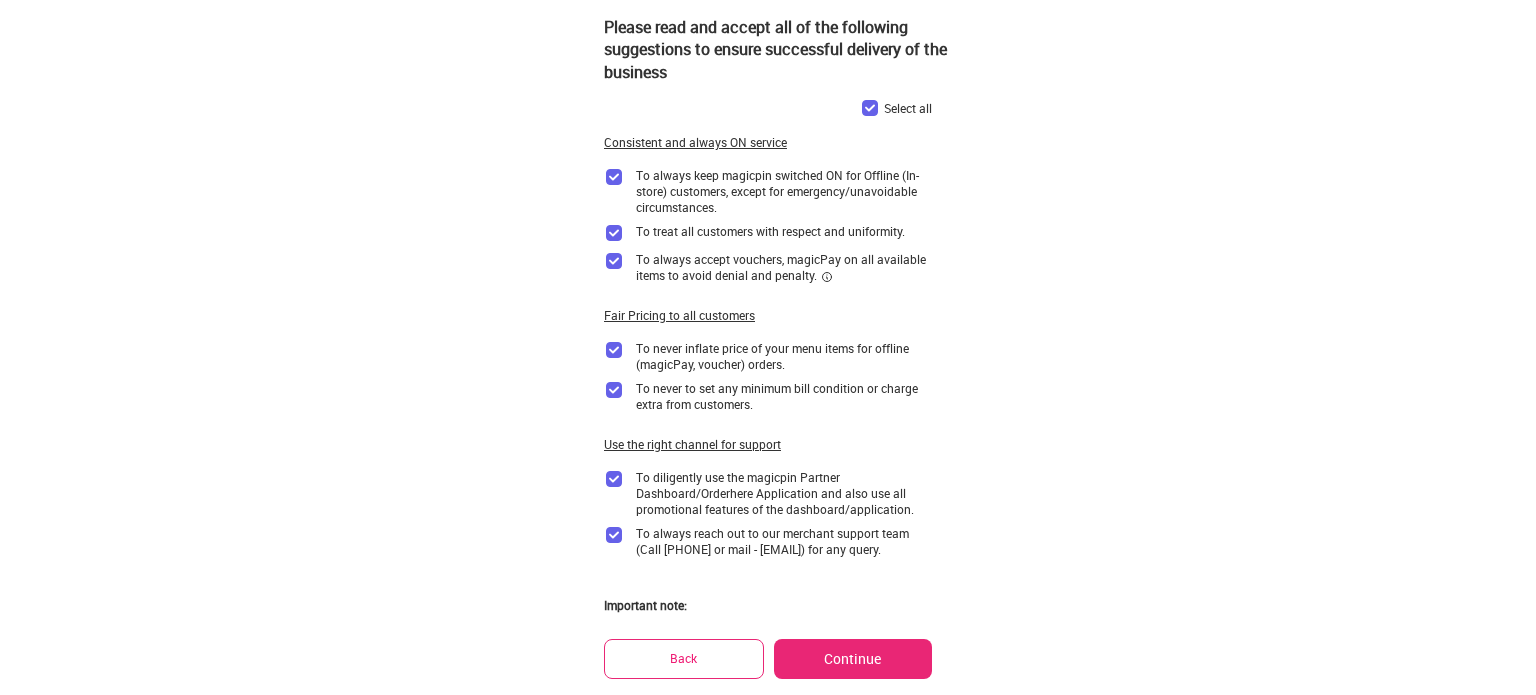 click on "To always reach out to our merchant support team (Call [PHONE] or mail - [EMAIL]) for any query." at bounding box center (784, 541) 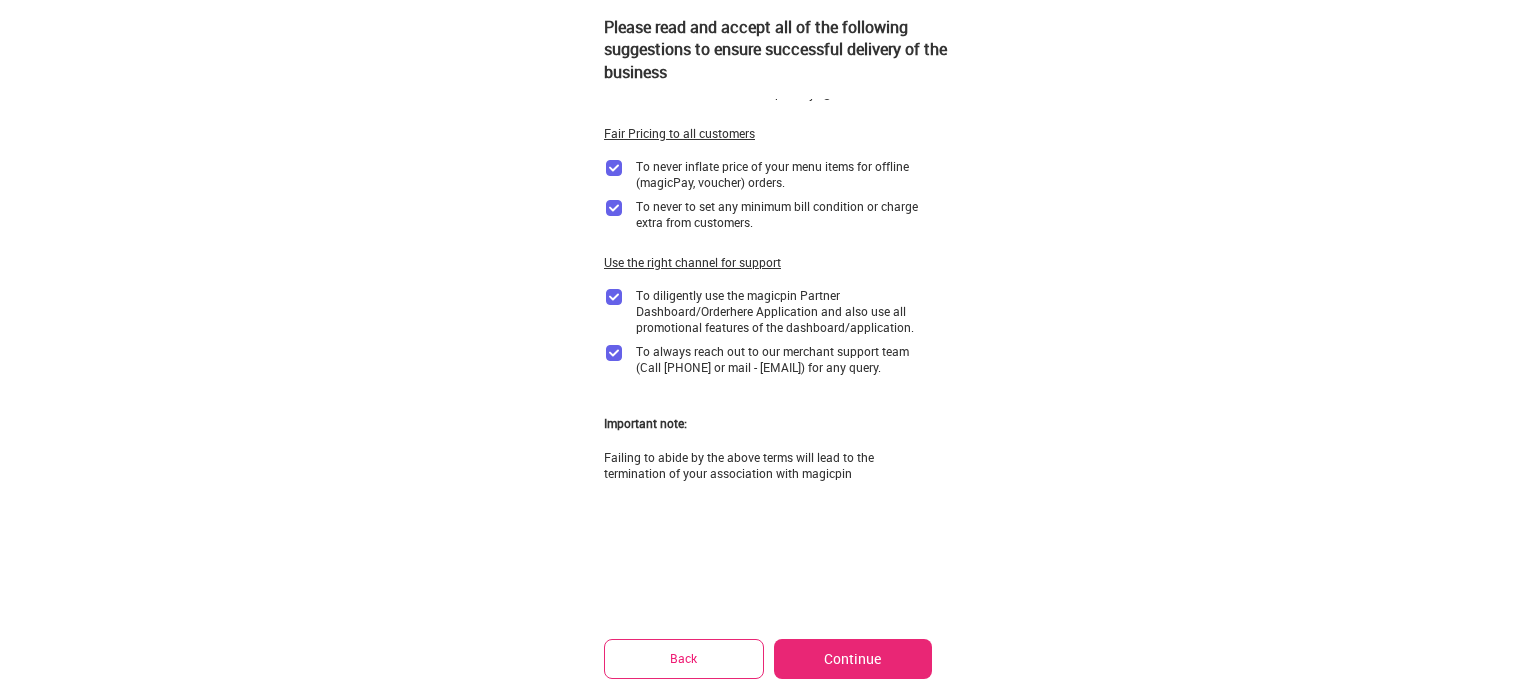 scroll, scrollTop: 197, scrollLeft: 0, axis: vertical 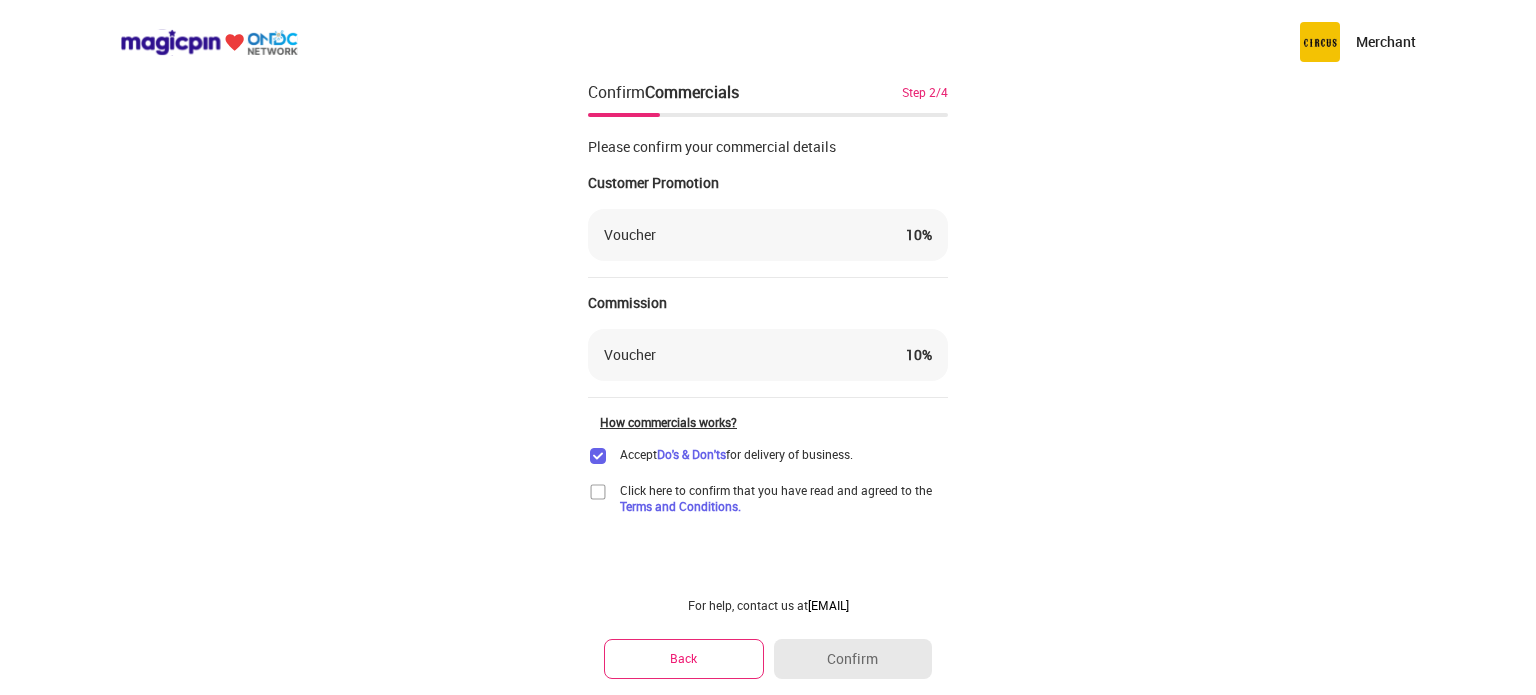 click at bounding box center (598, 492) 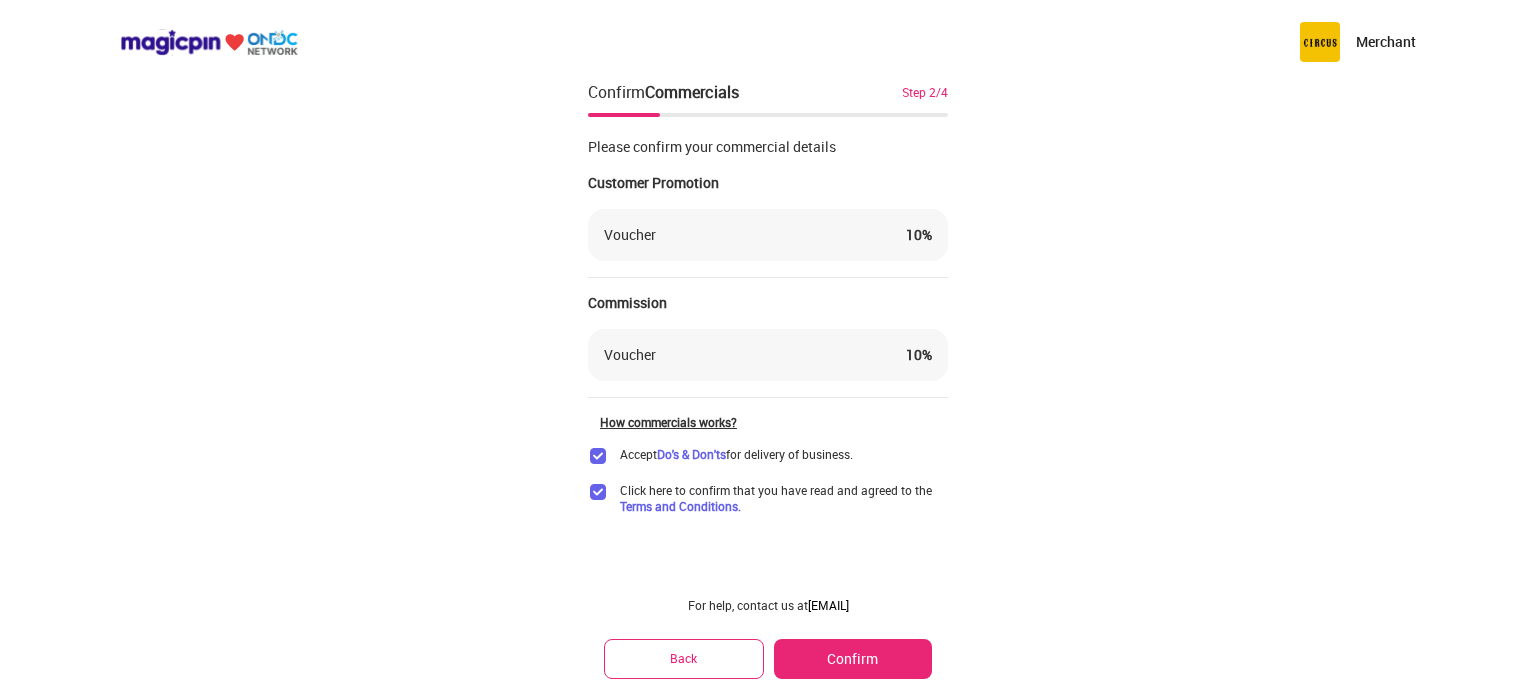 click on "10 %" at bounding box center (919, 235) 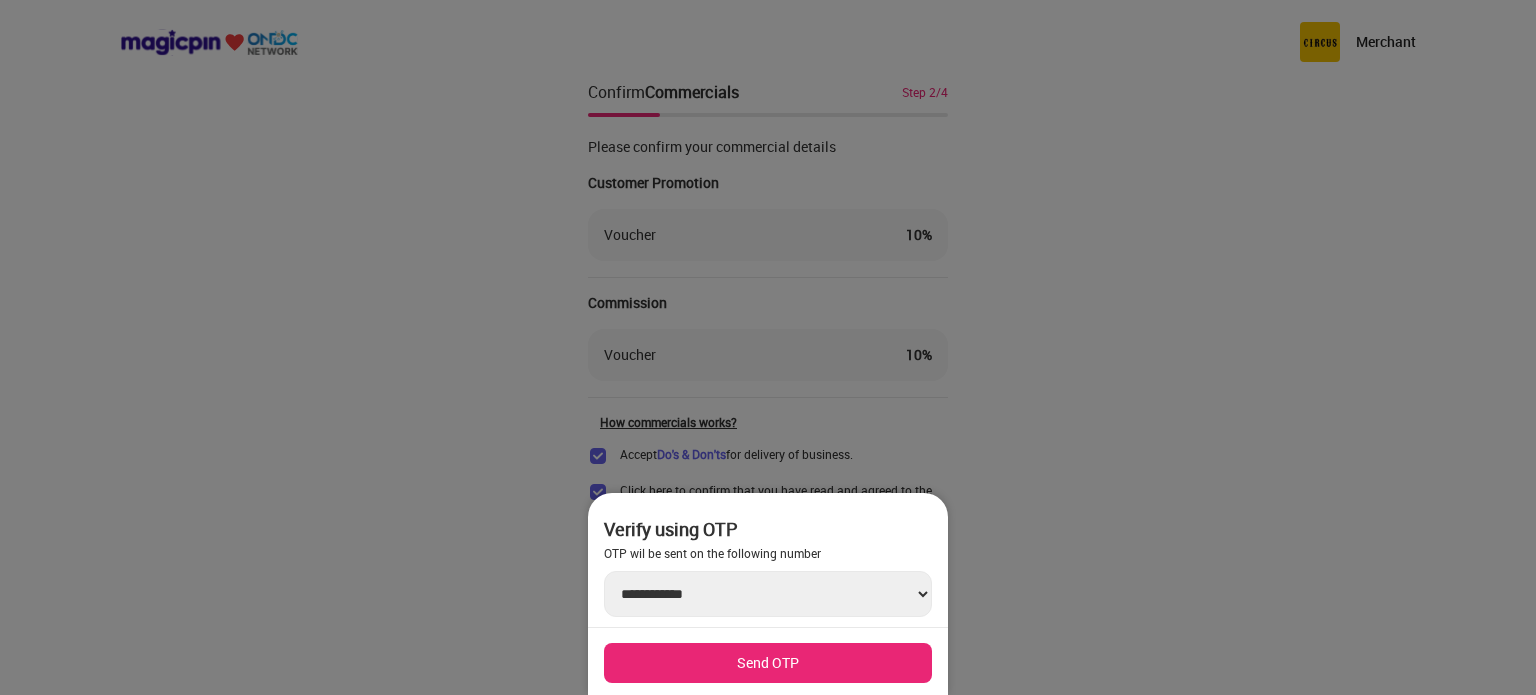 click on "**********" at bounding box center (768, 594) 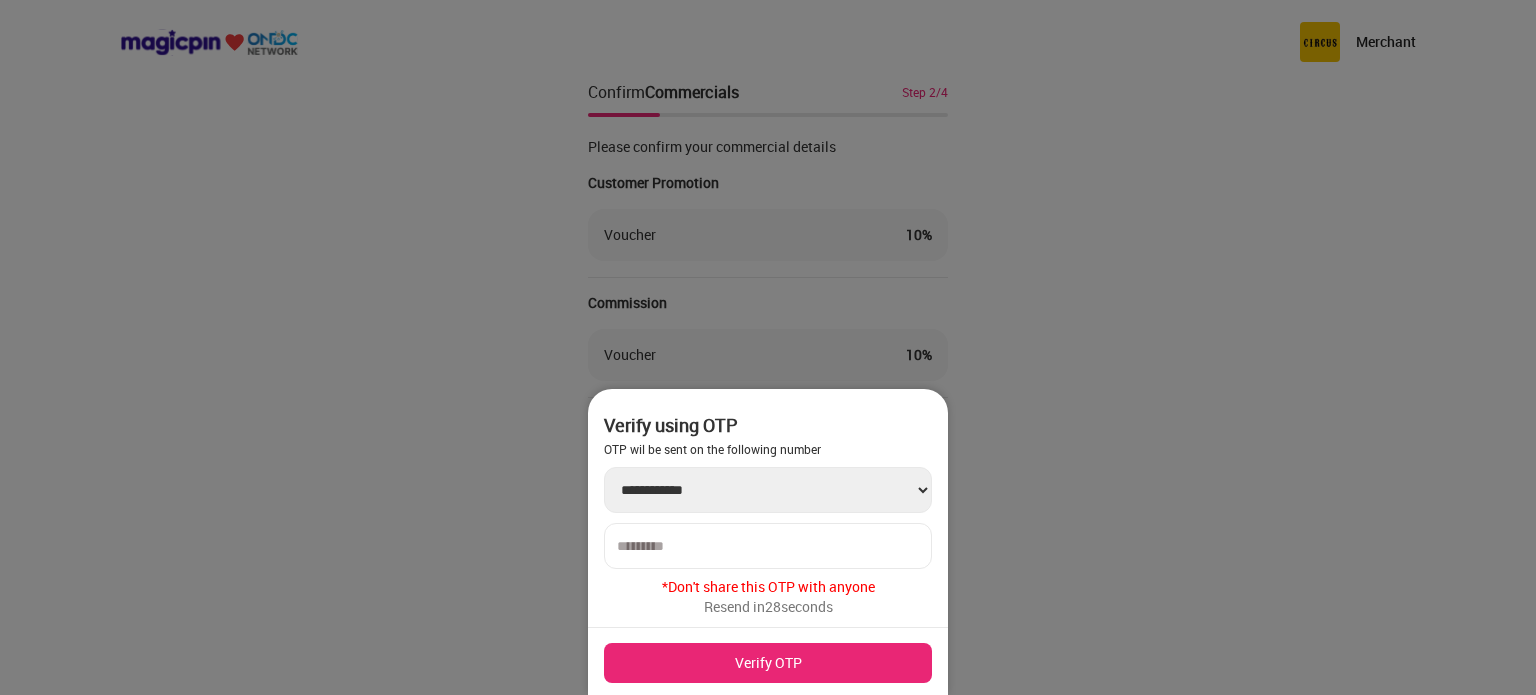 click at bounding box center [768, 546] 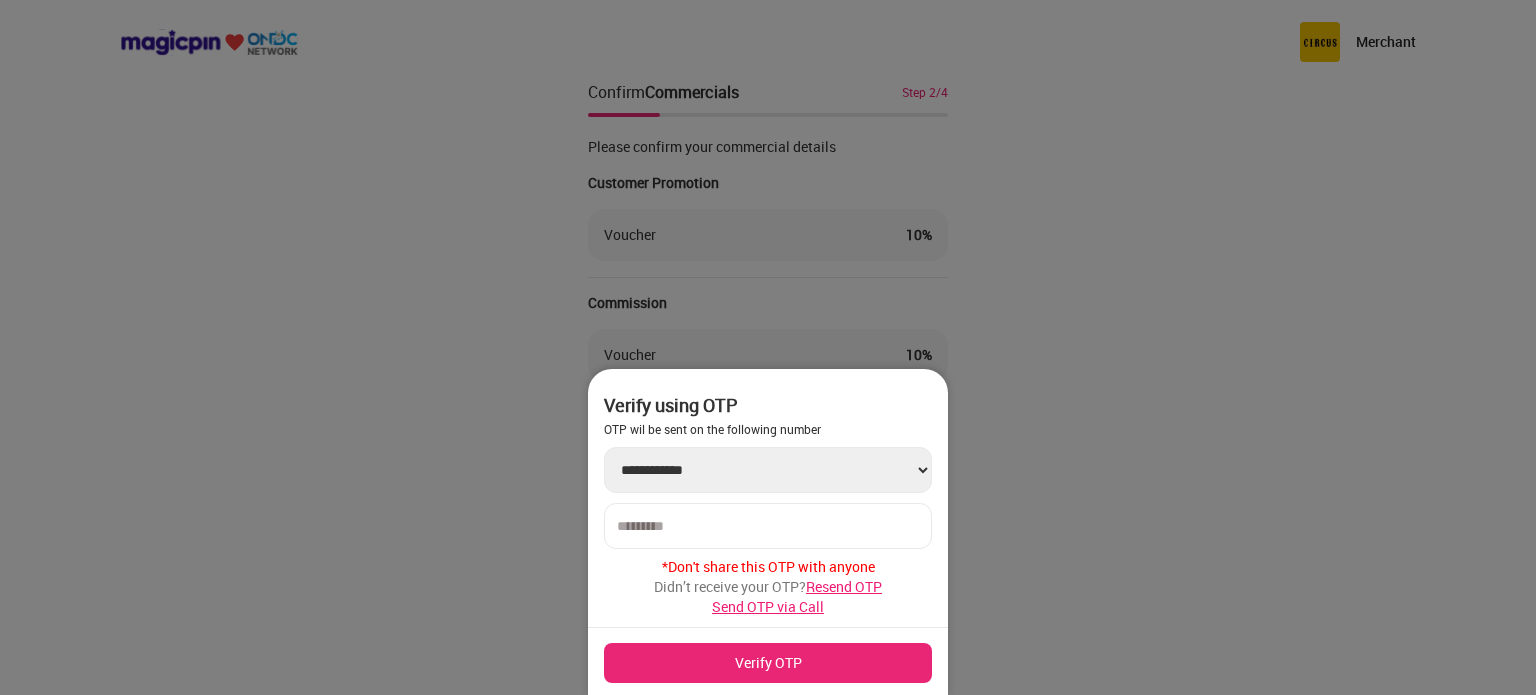 type on "******" 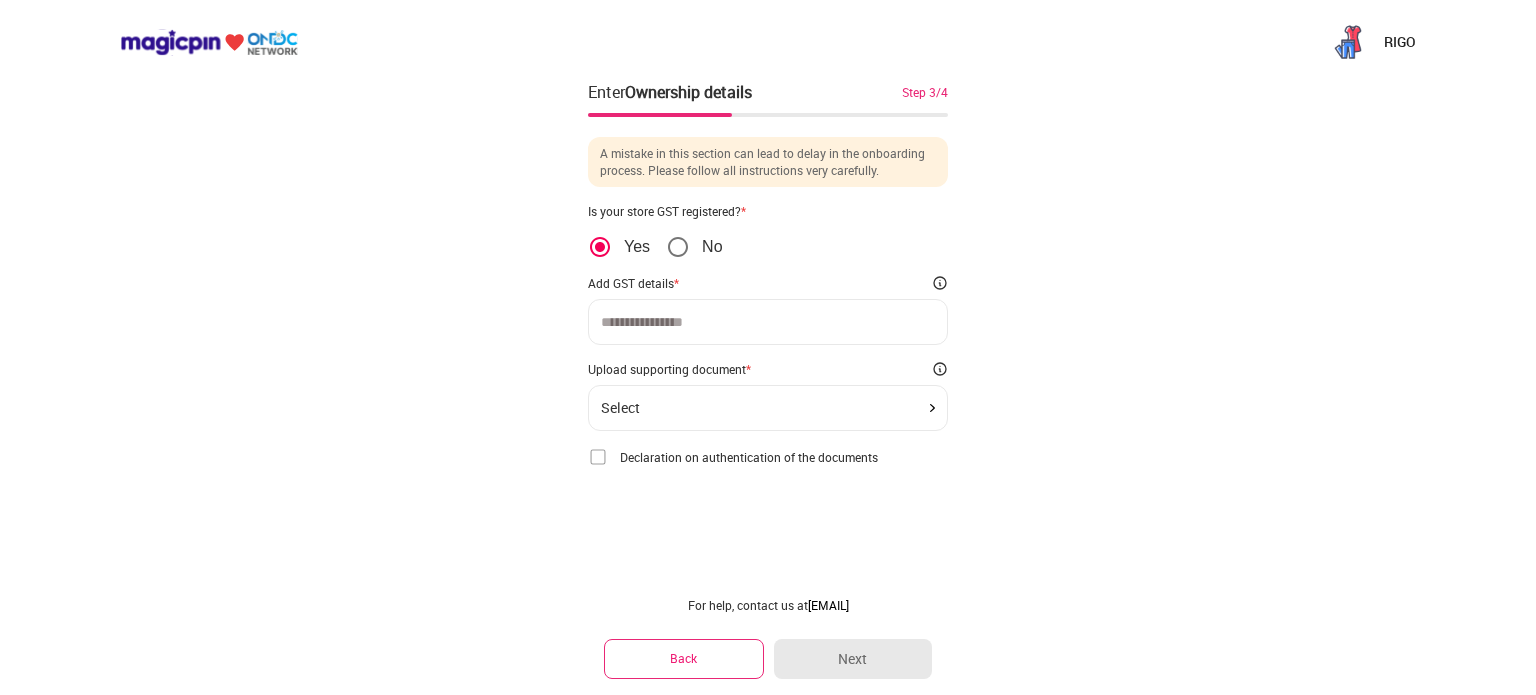 click at bounding box center (768, 322) 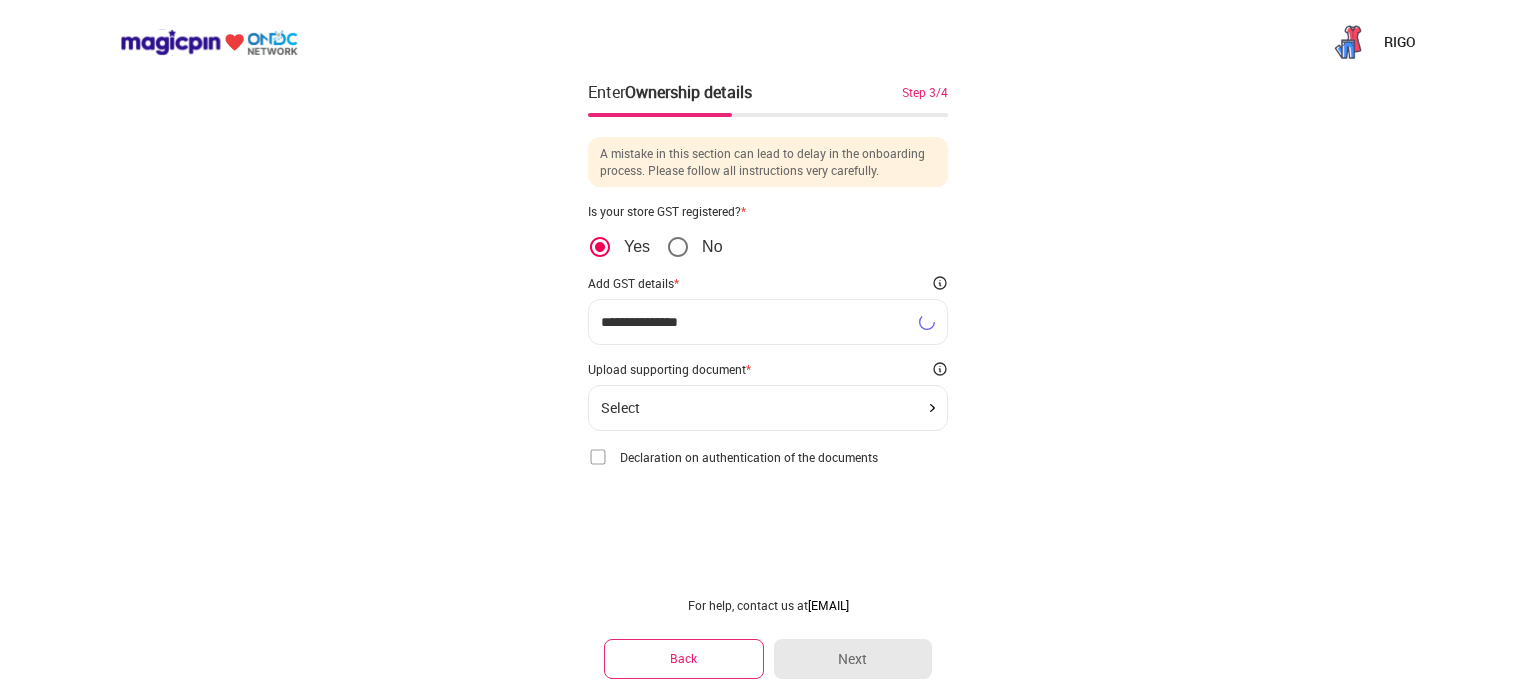 type on "**********" 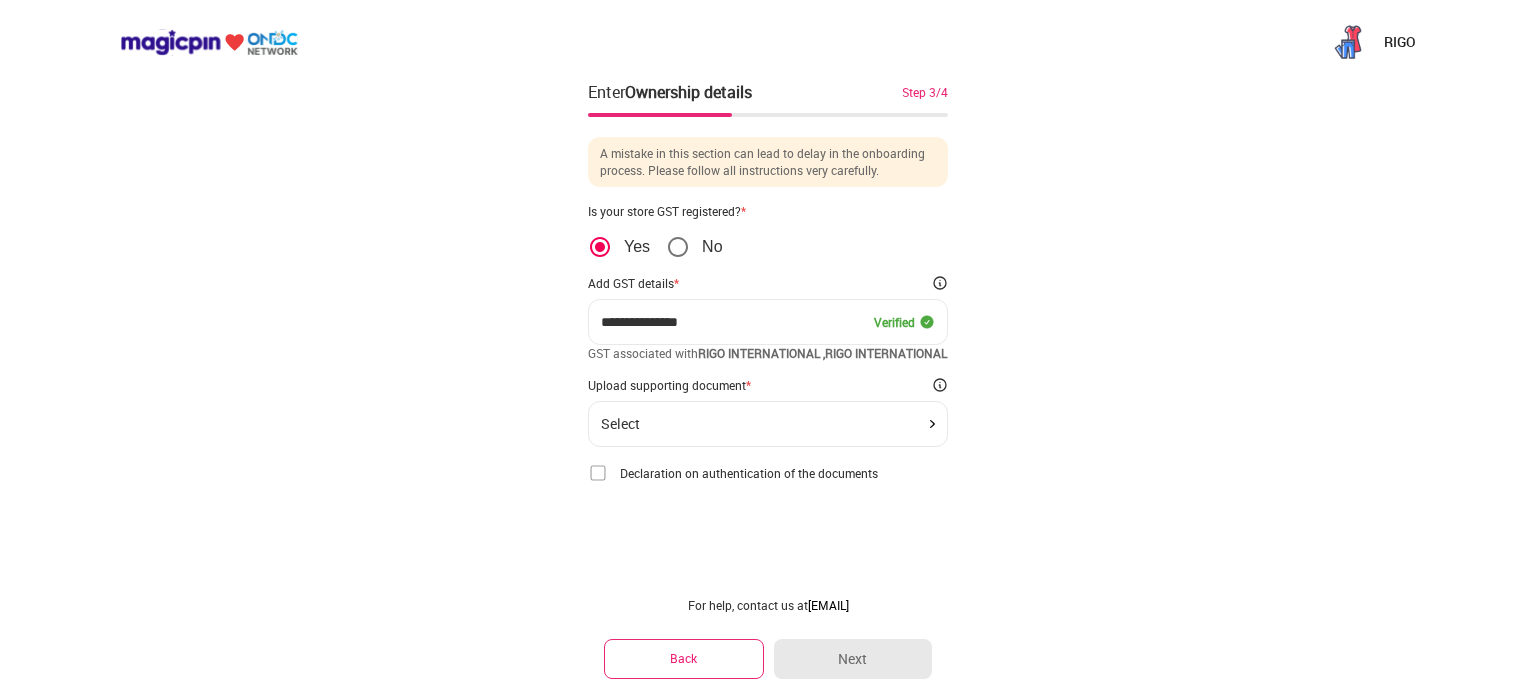 click on "Select" at bounding box center (768, 424) 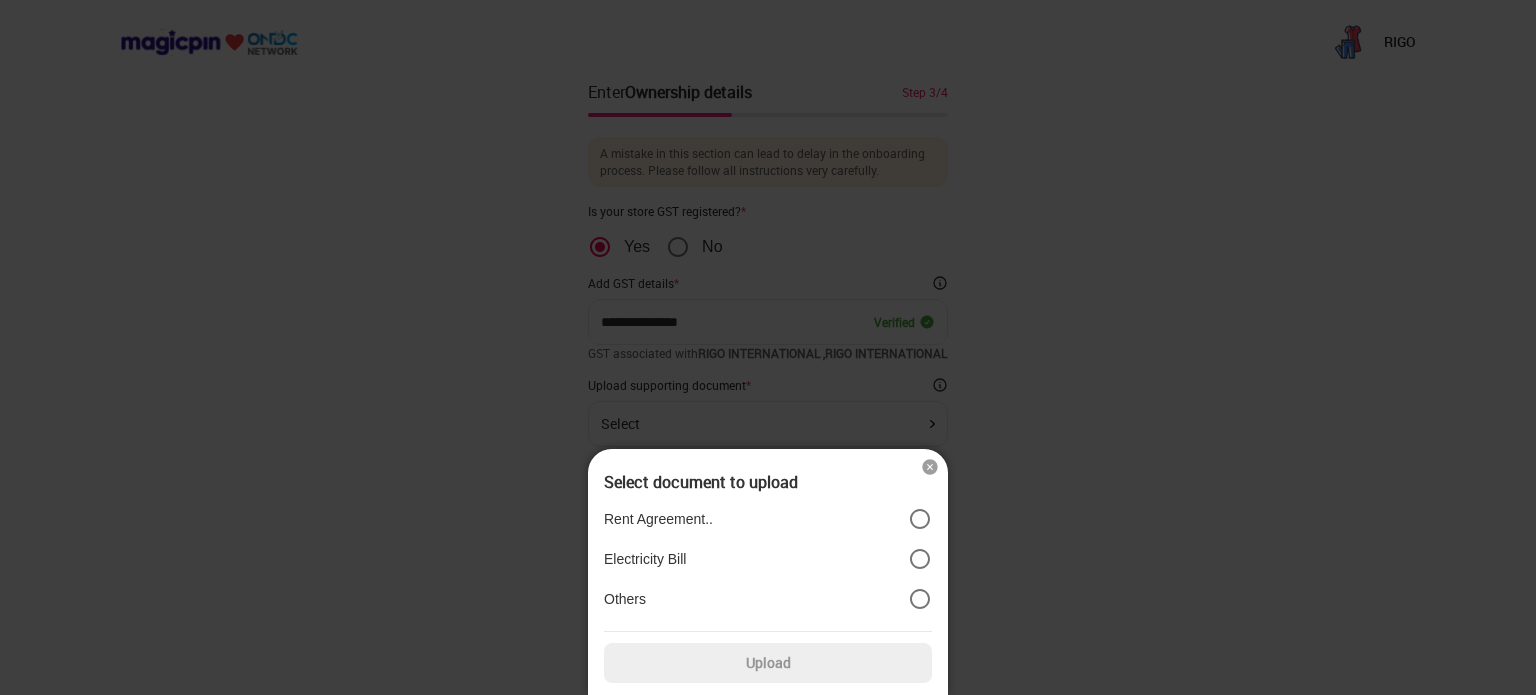 click at bounding box center [768, 347] 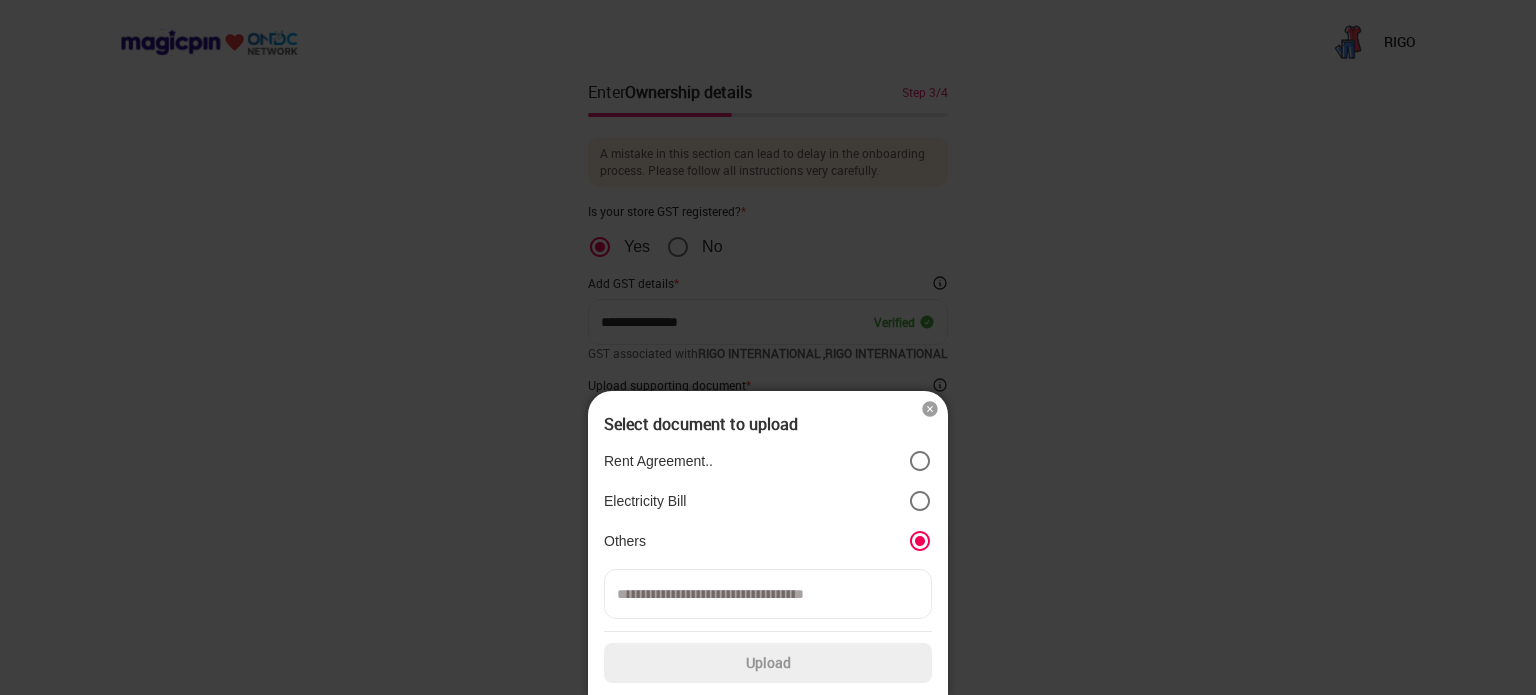 click at bounding box center [768, 594] 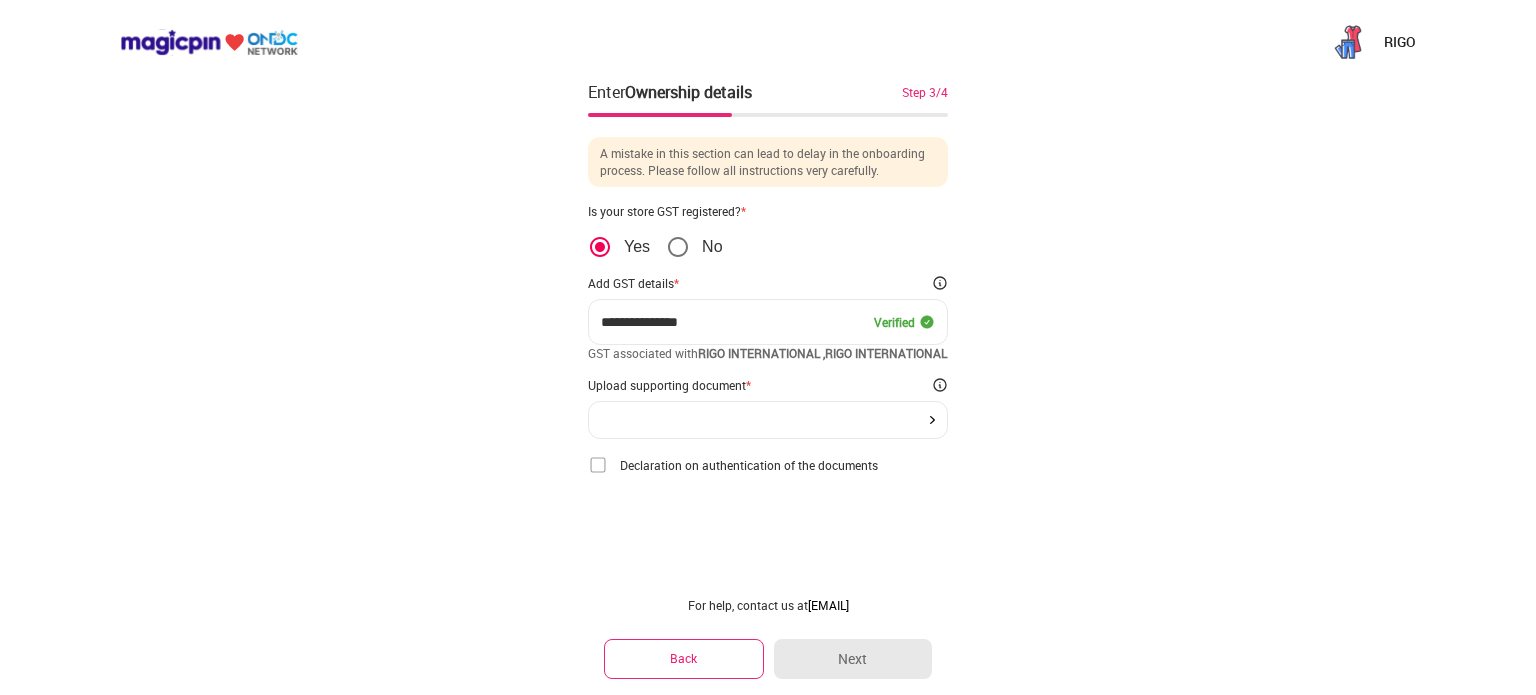 click on "**********" at bounding box center [768, 347] 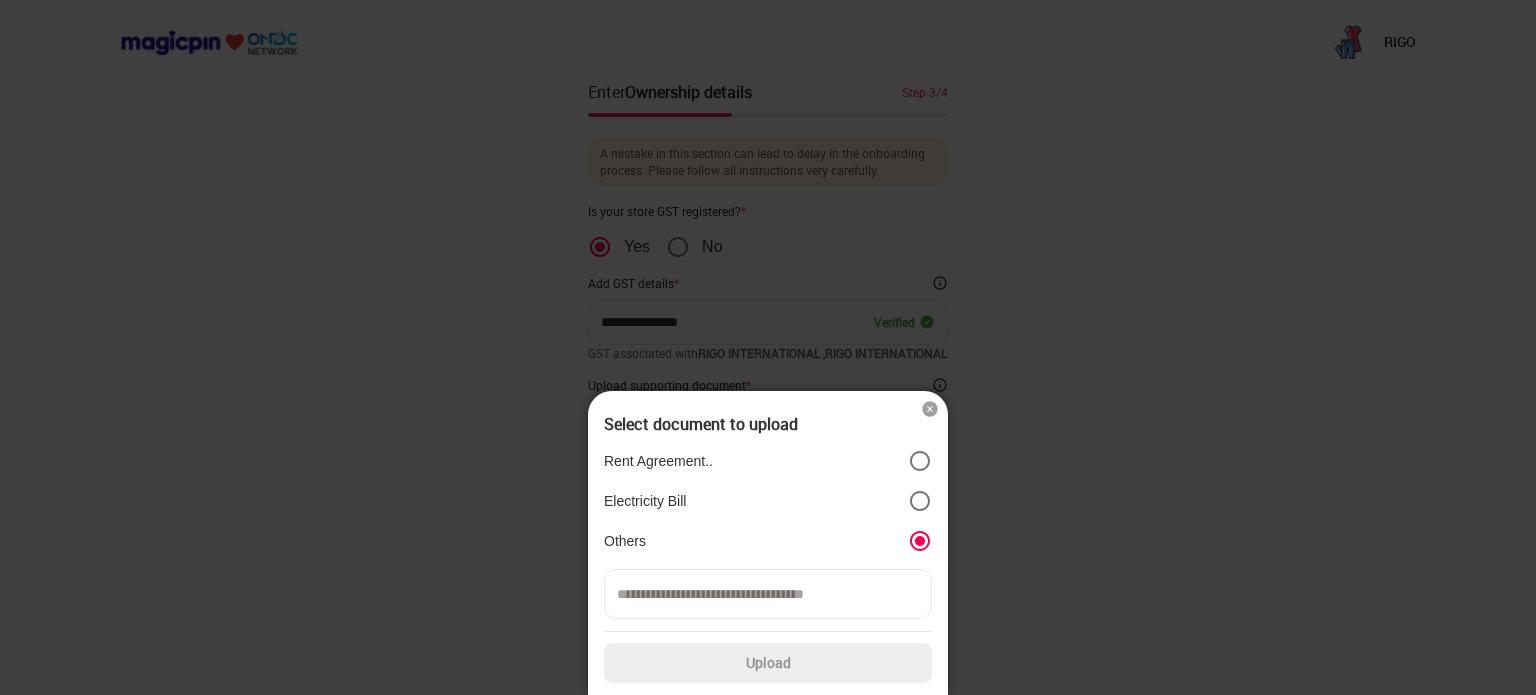 click at bounding box center [768, 594] 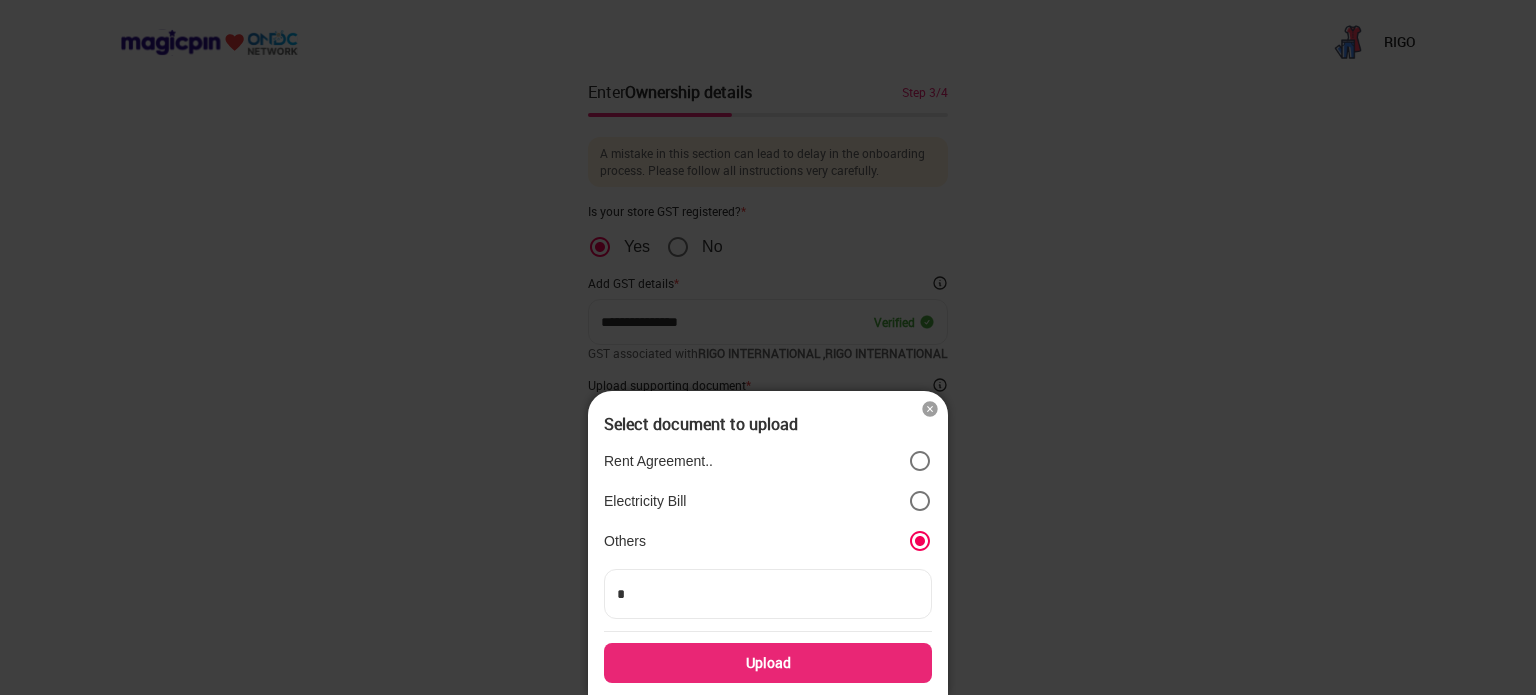 type on "**" 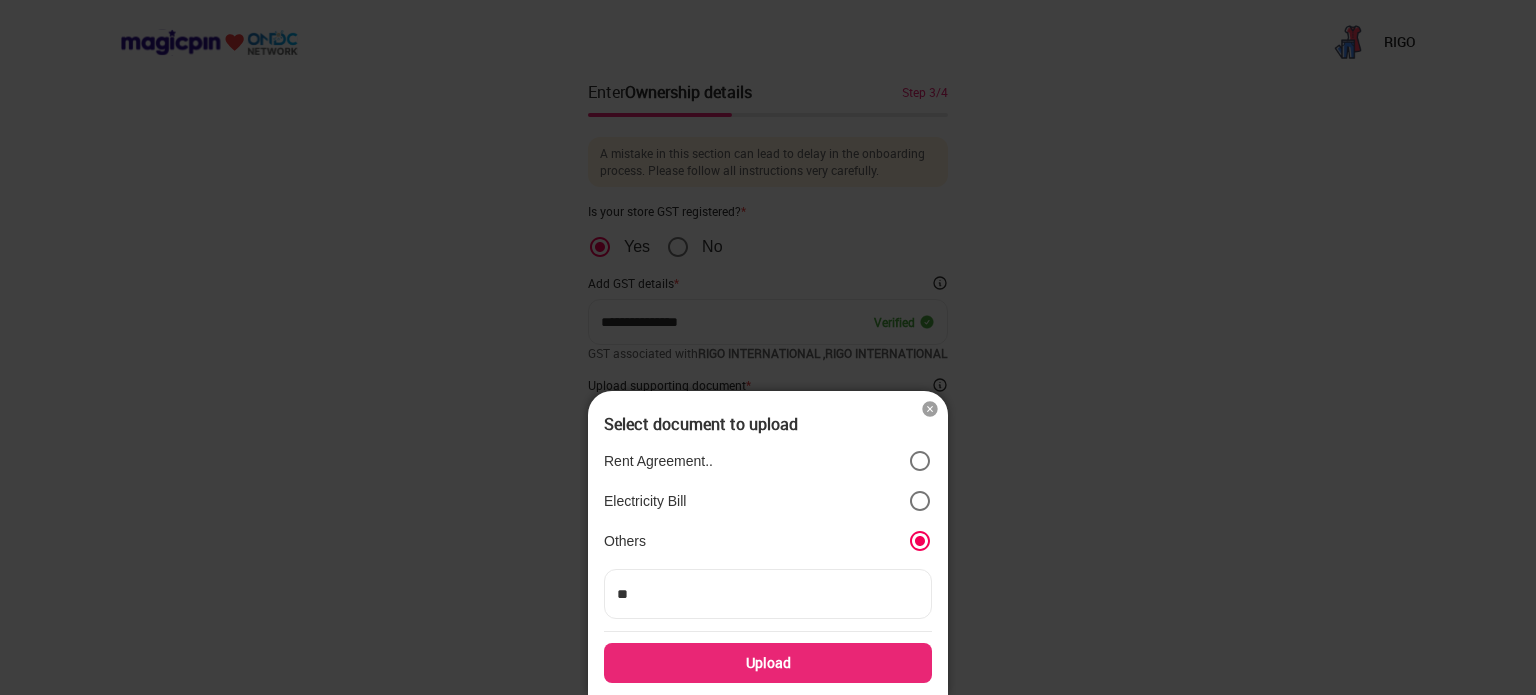 type on "***" 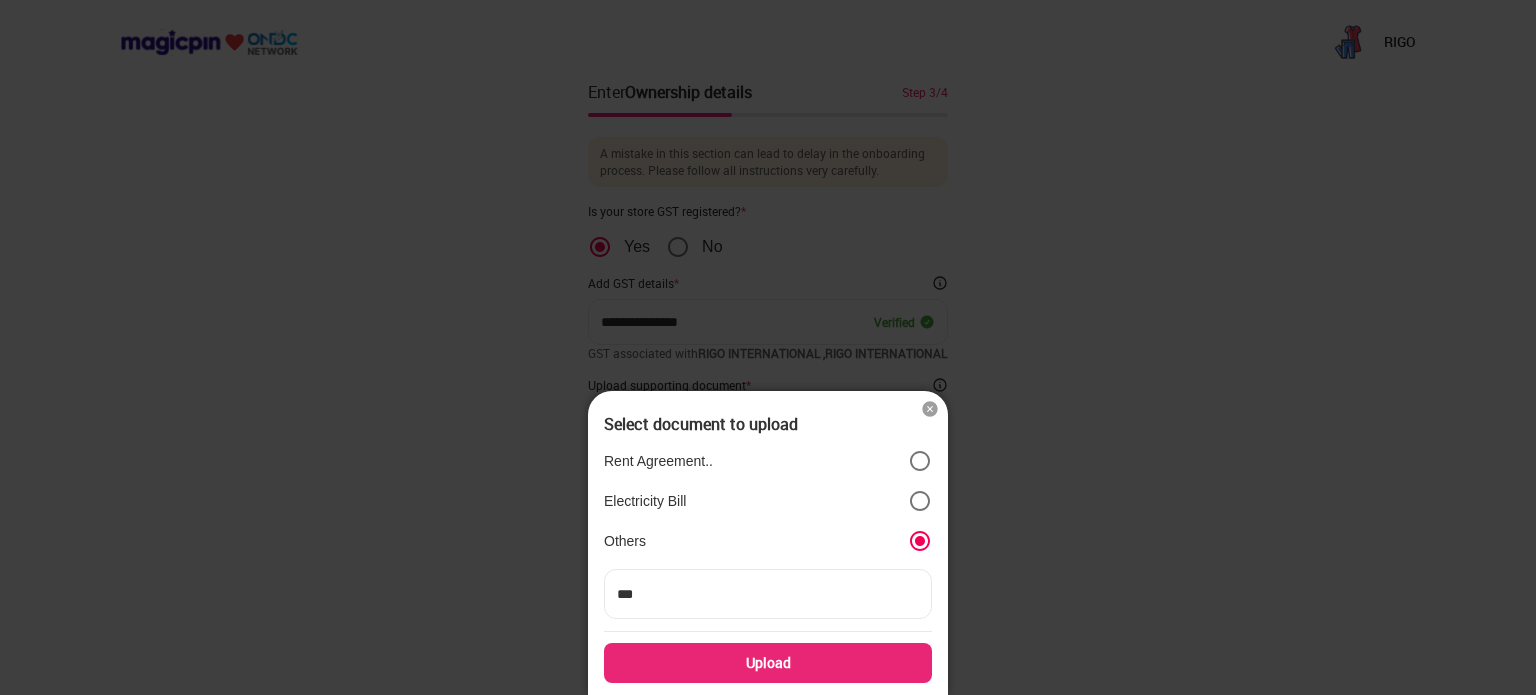type on "***" 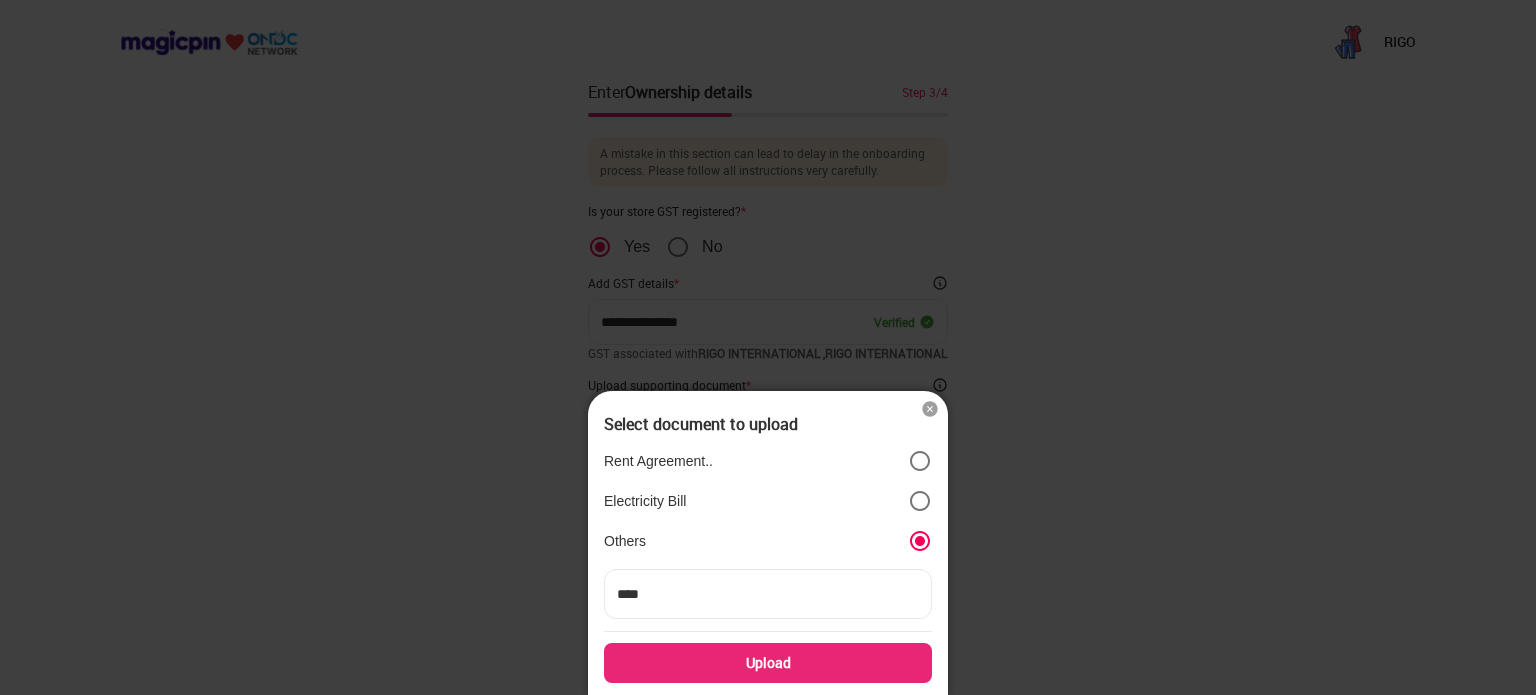 type on "*****" 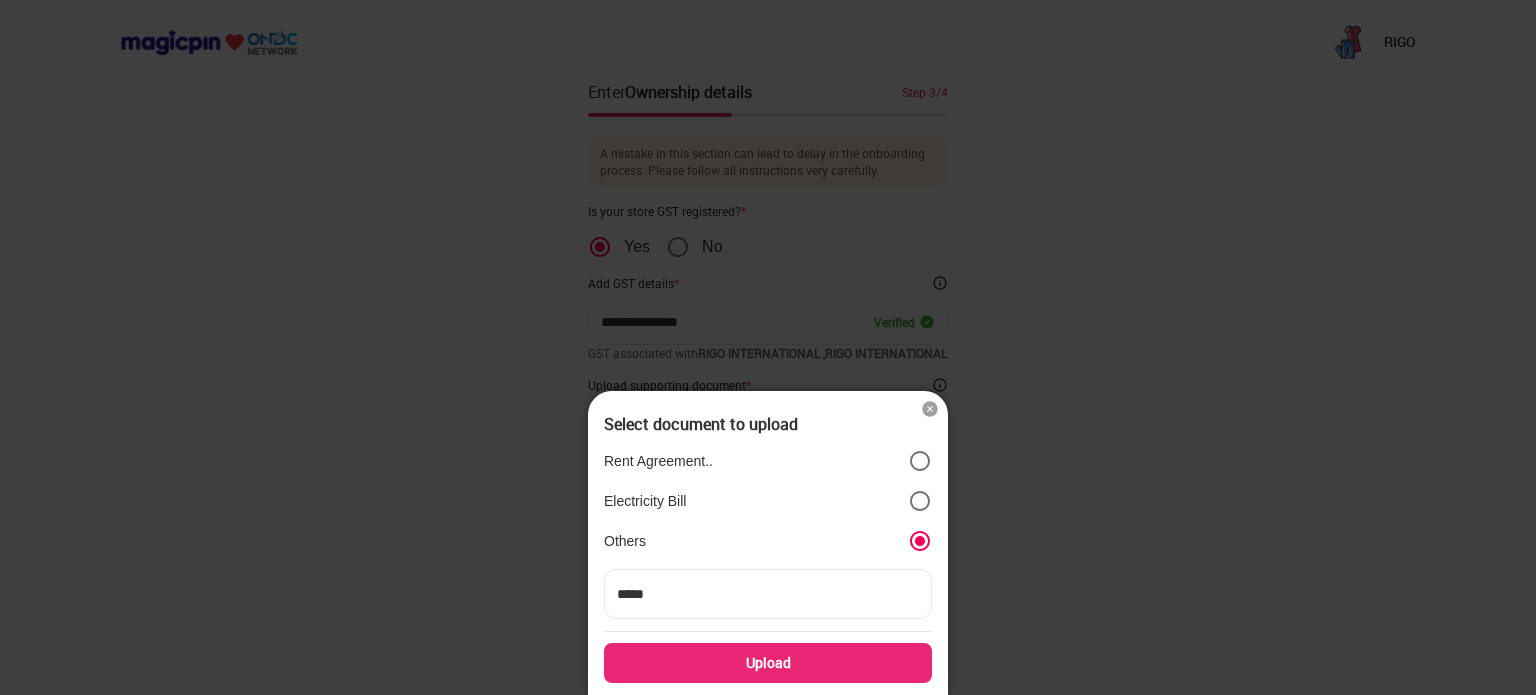 type on "******" 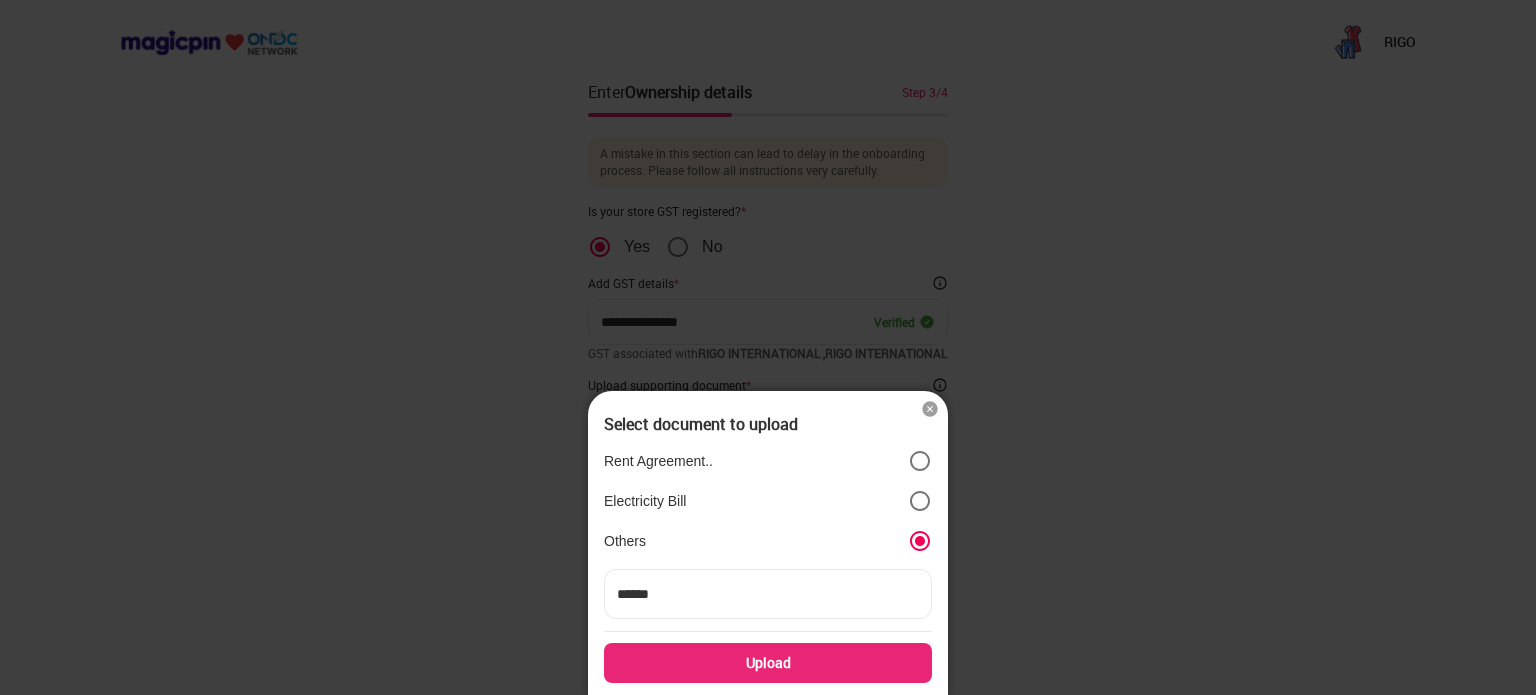 type on "*******" 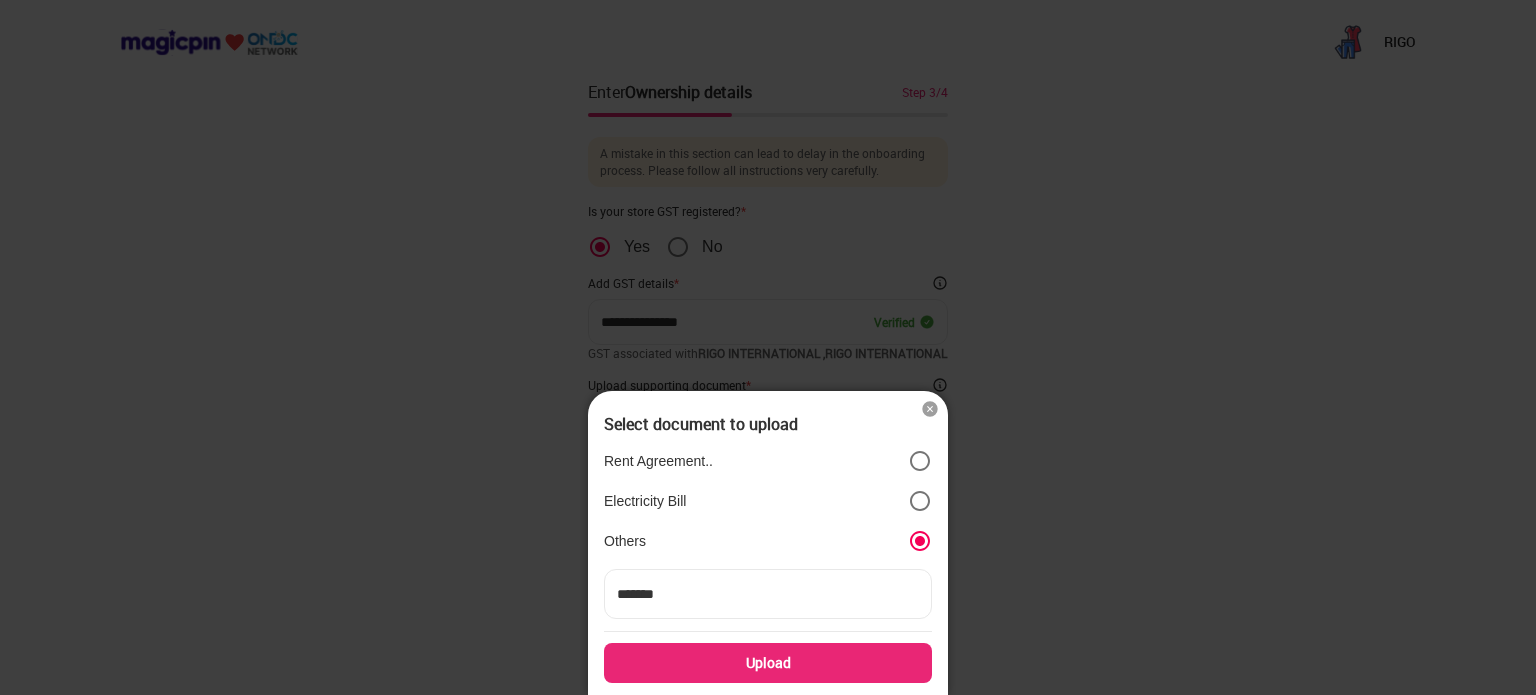 type on "********" 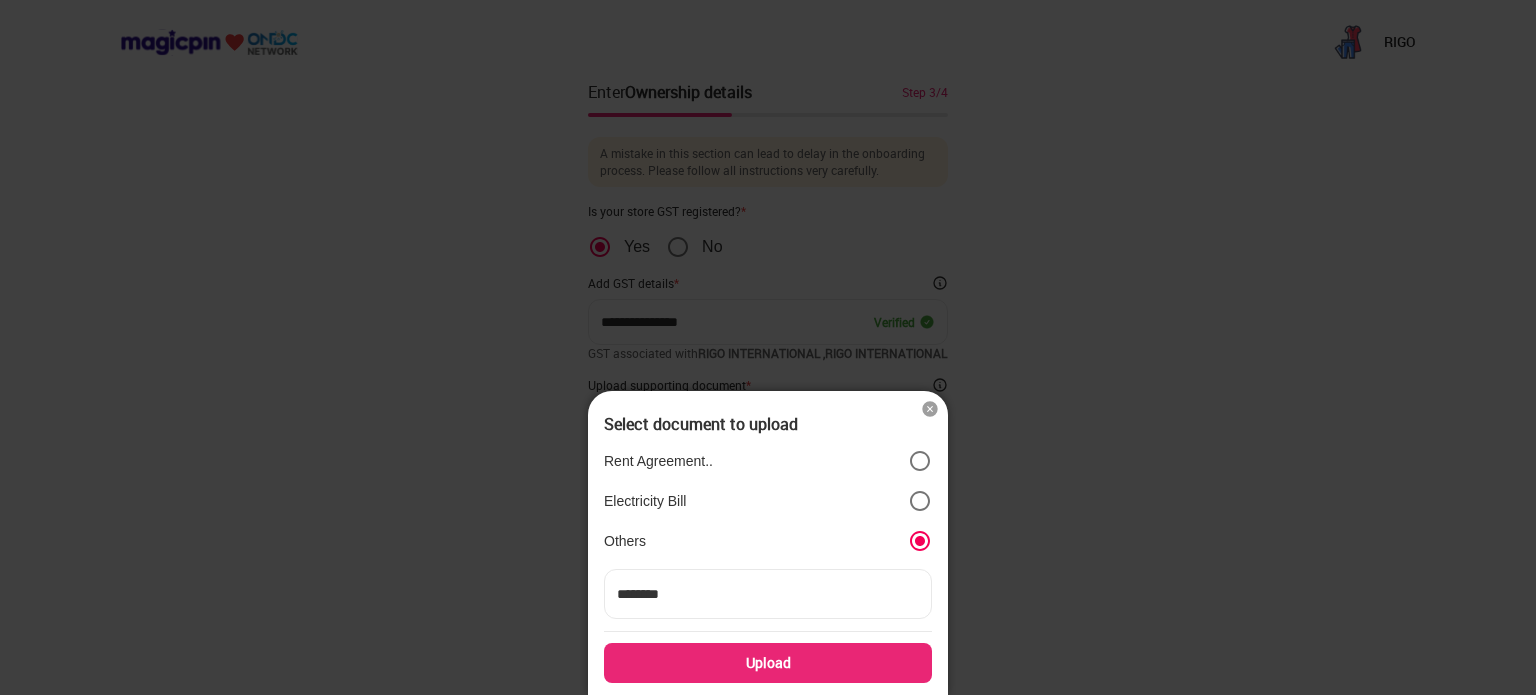 type on "*********" 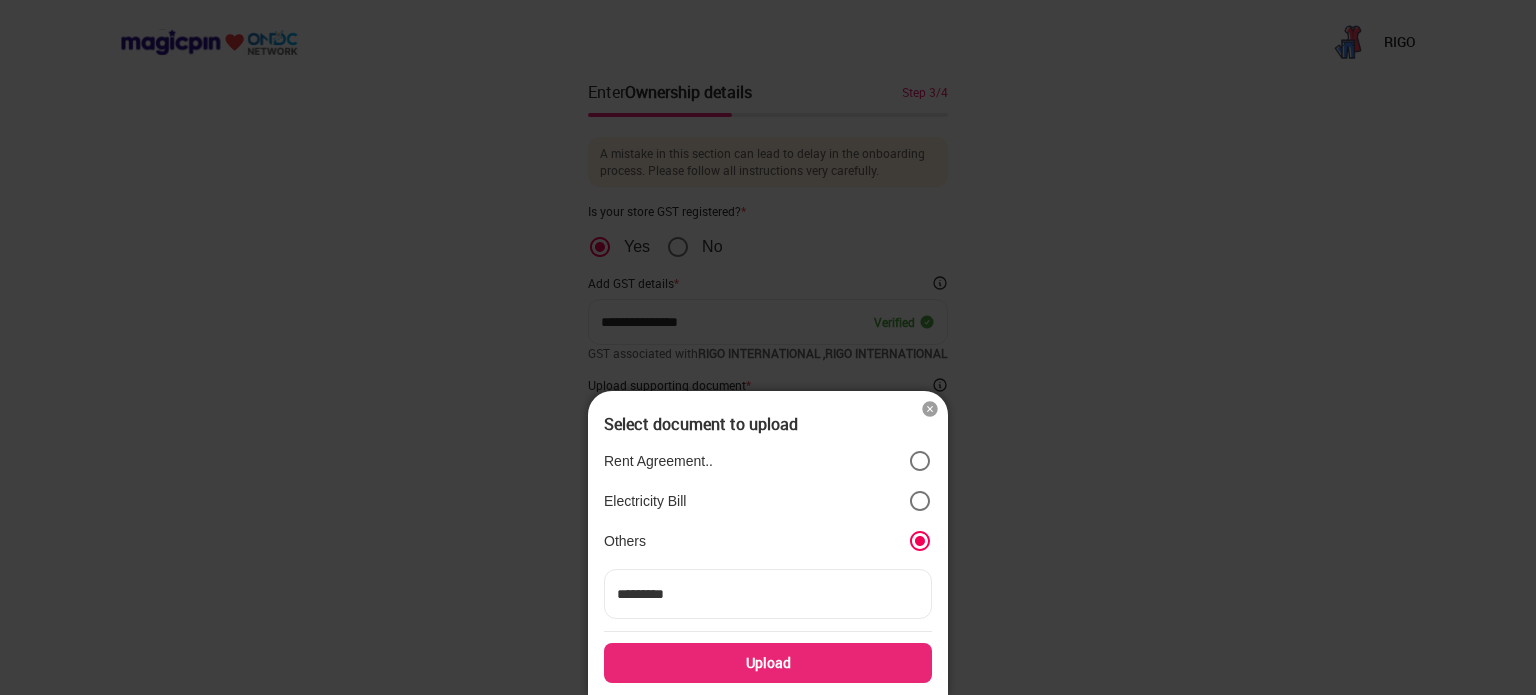 type on "**********" 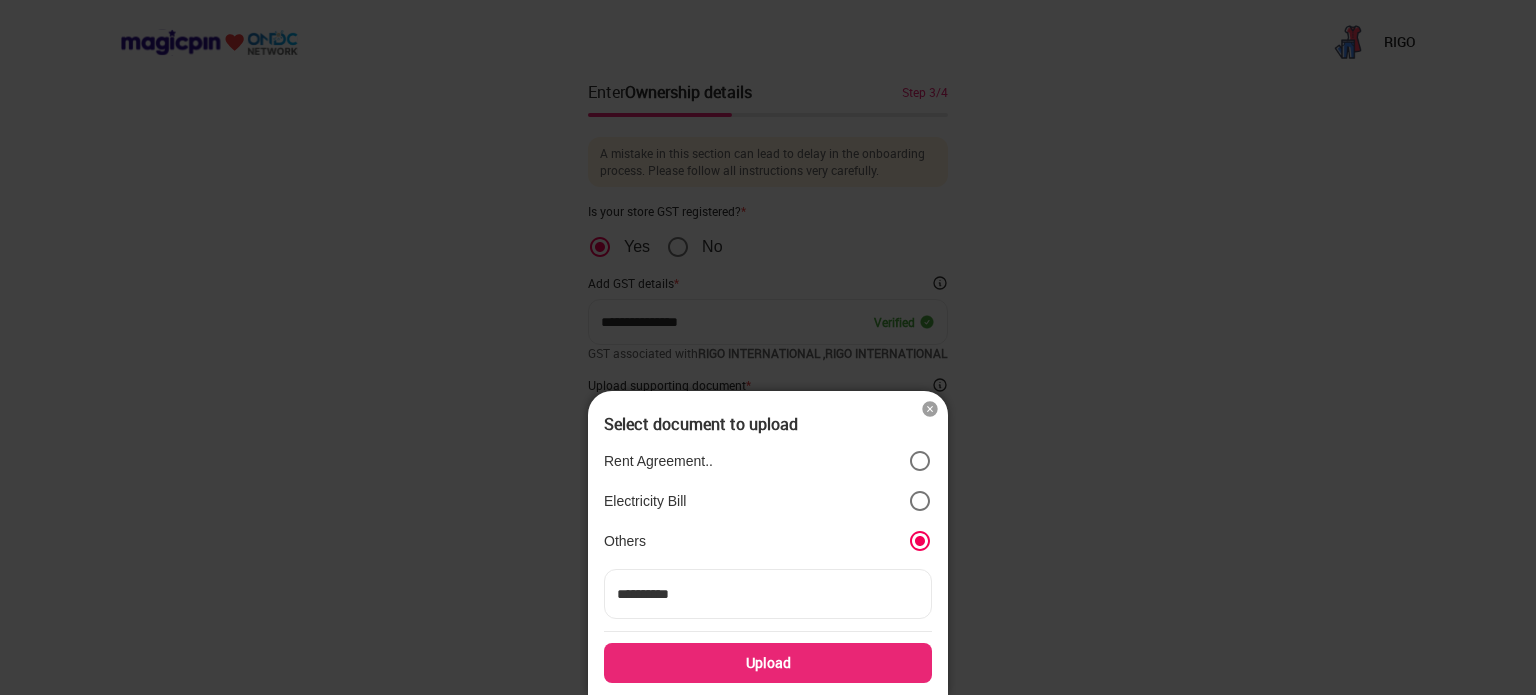 type on "**********" 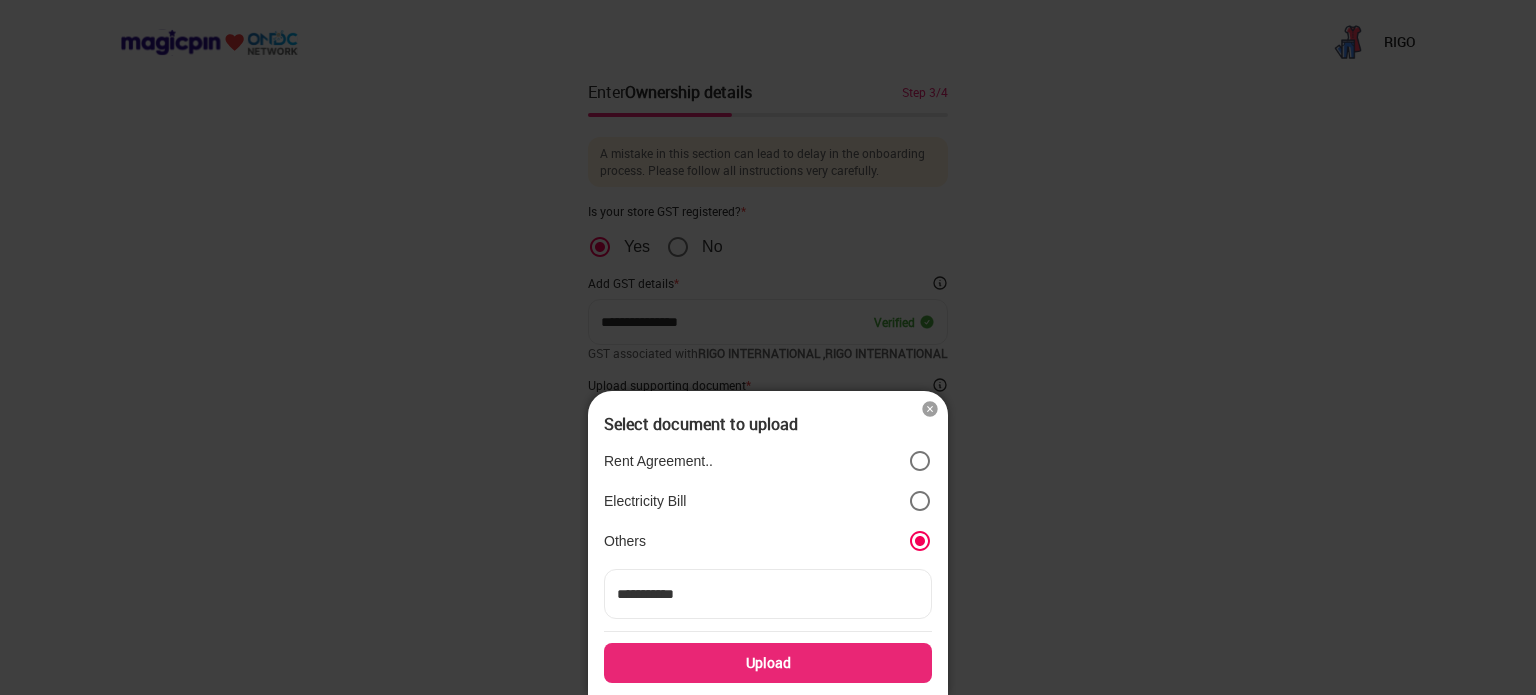 type on "**********" 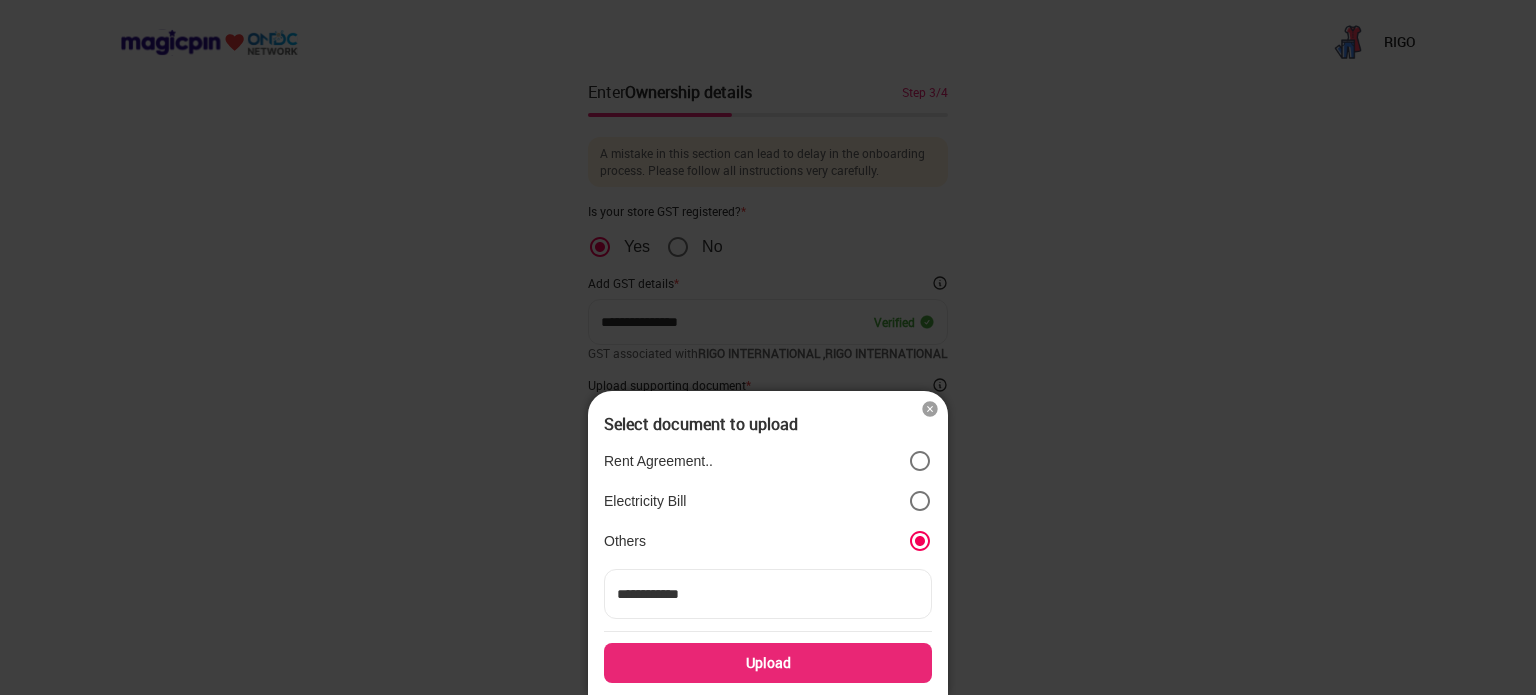 type on "**********" 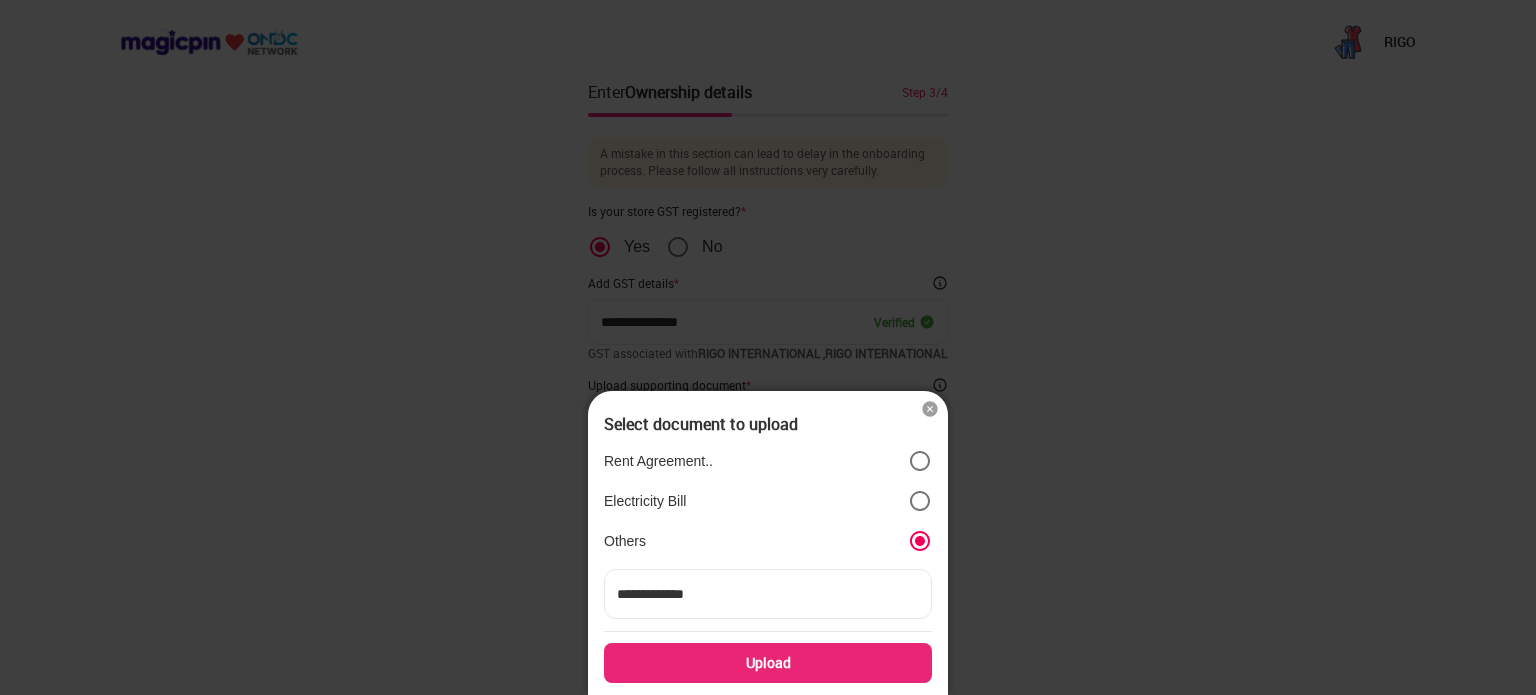 type on "**********" 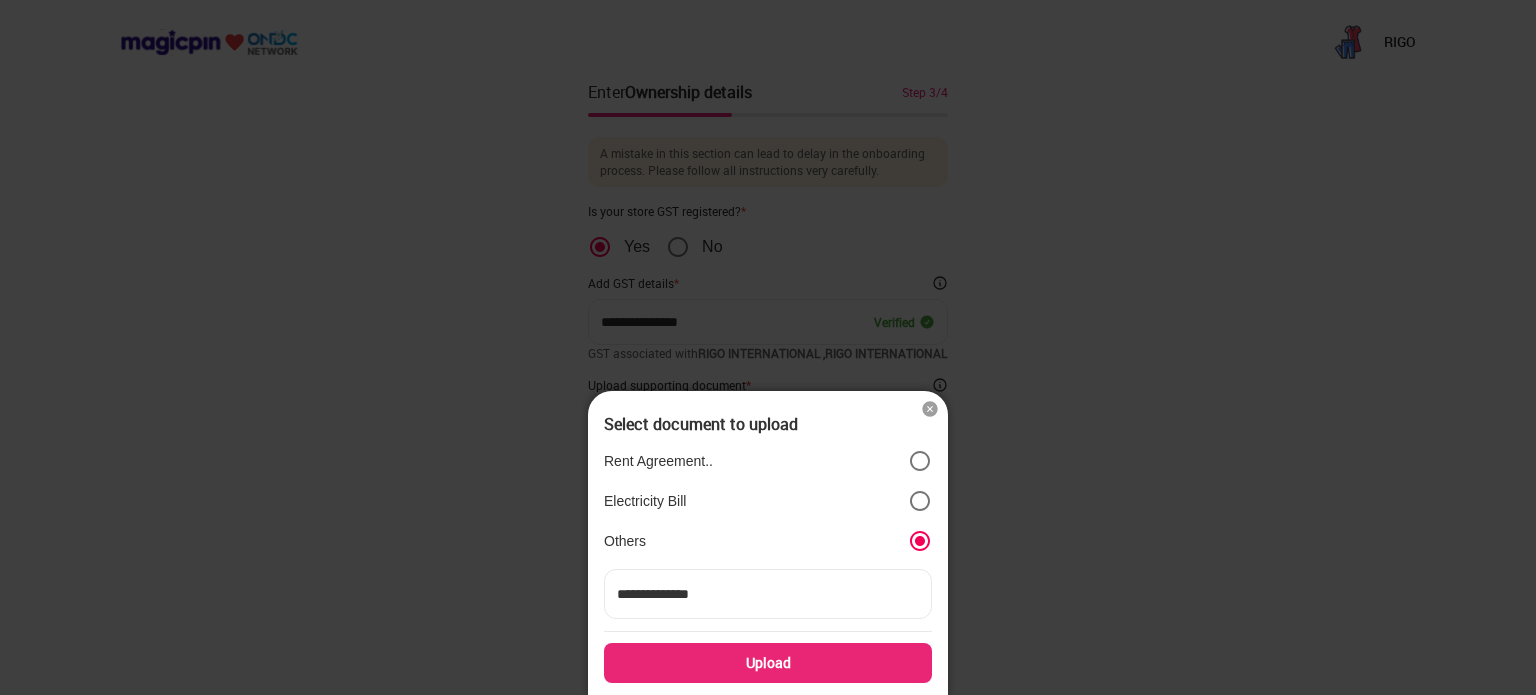 type on "**********" 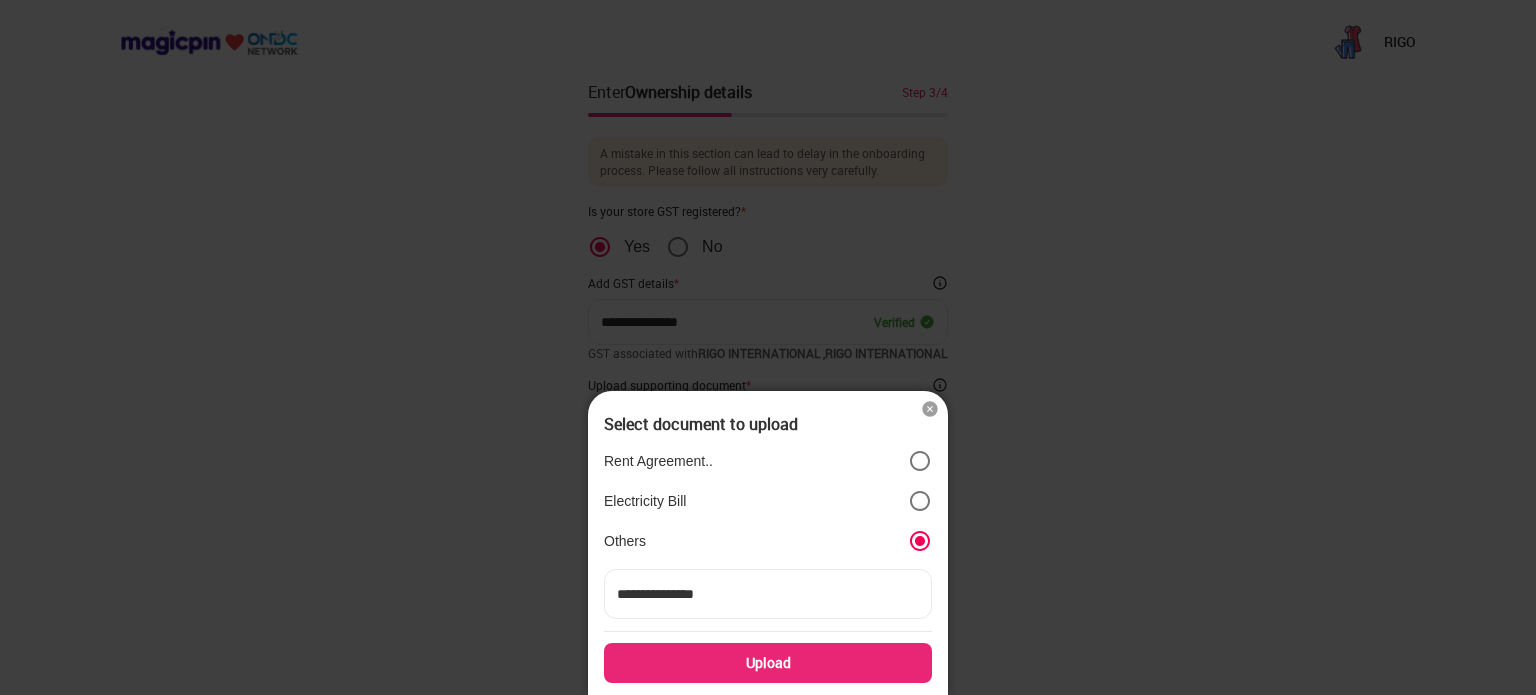 type on "**********" 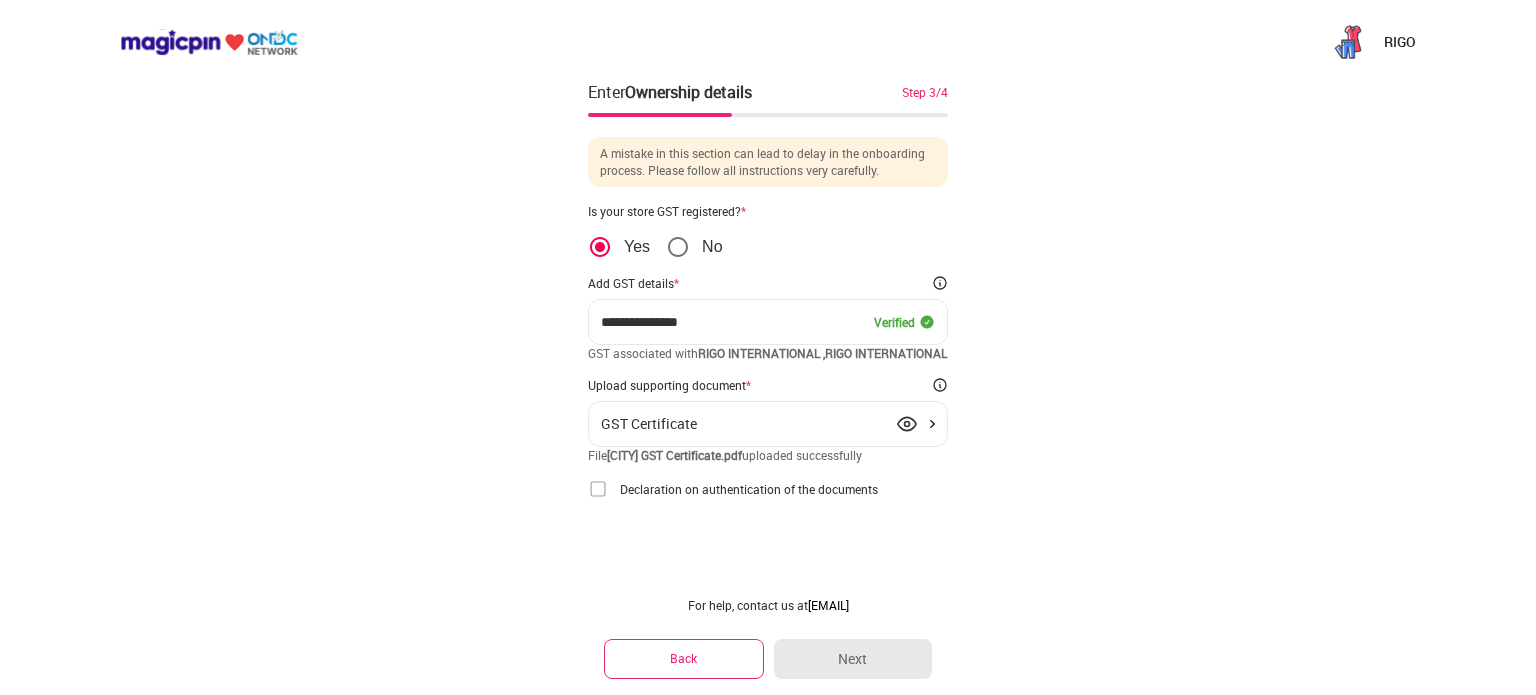 click at bounding box center [598, 489] 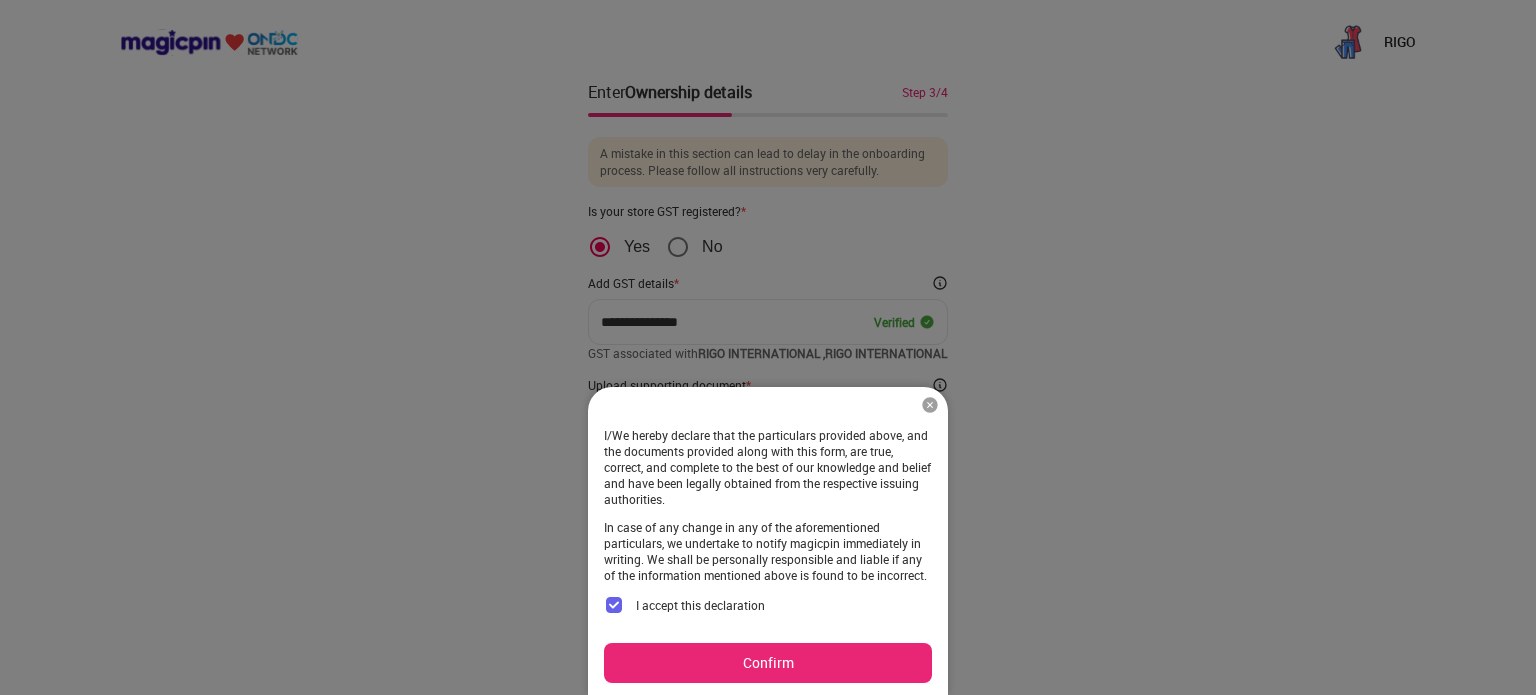 click on "Confirm" at bounding box center [768, 663] 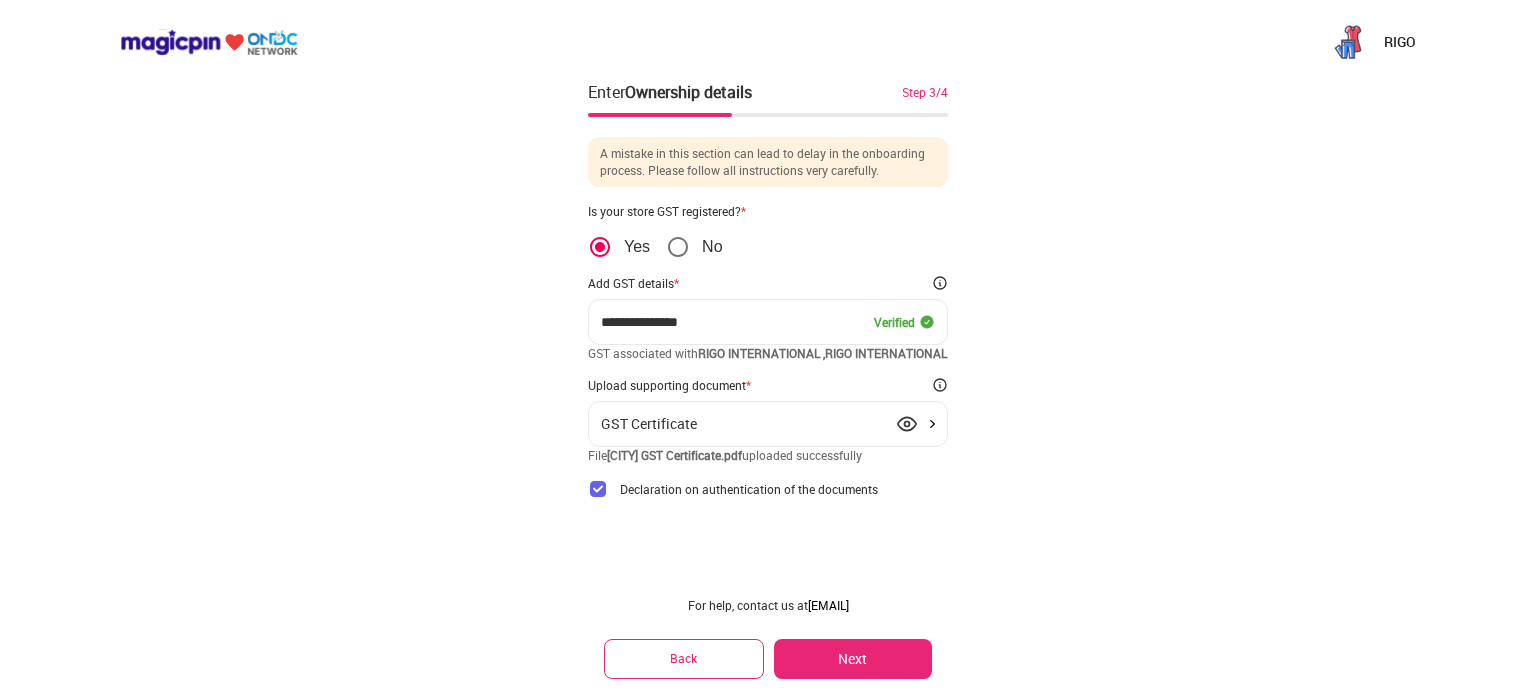 click on "Next" at bounding box center [853, 659] 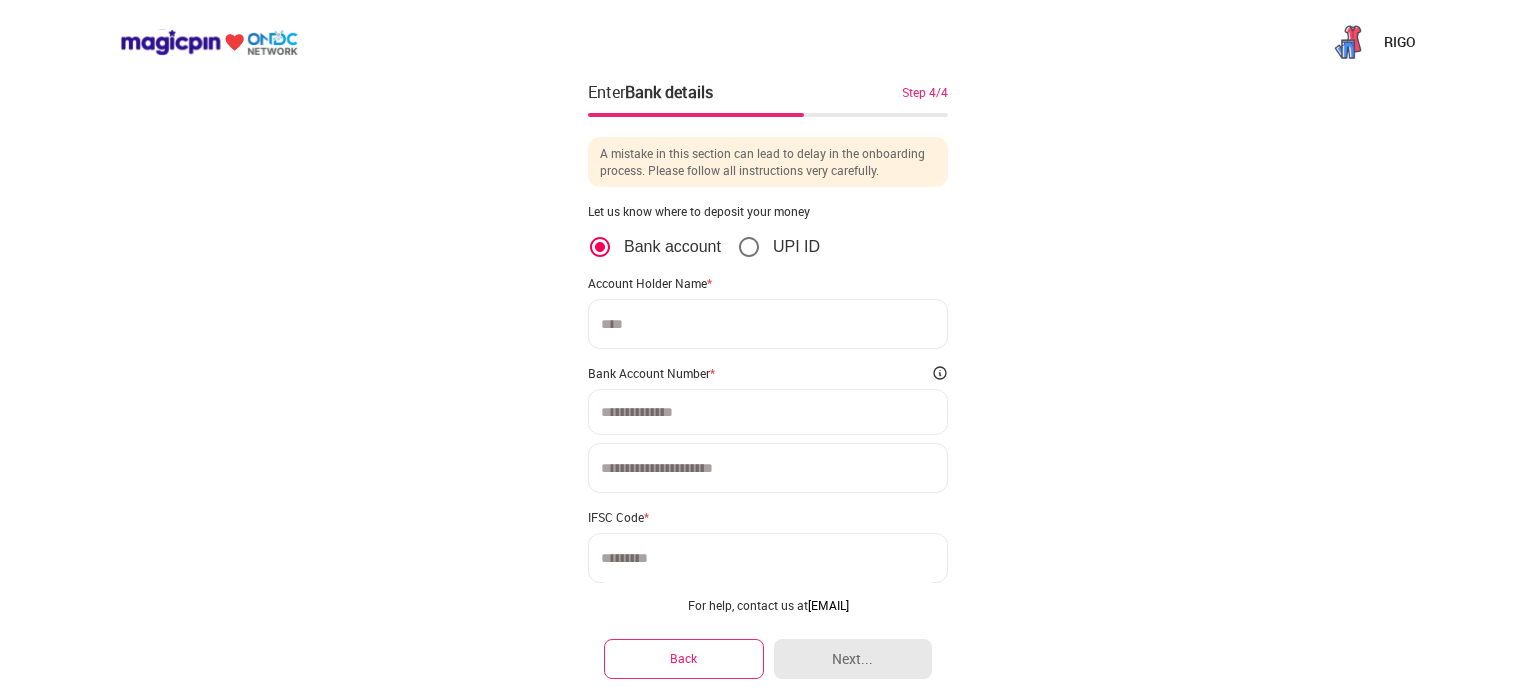 click at bounding box center [768, 324] 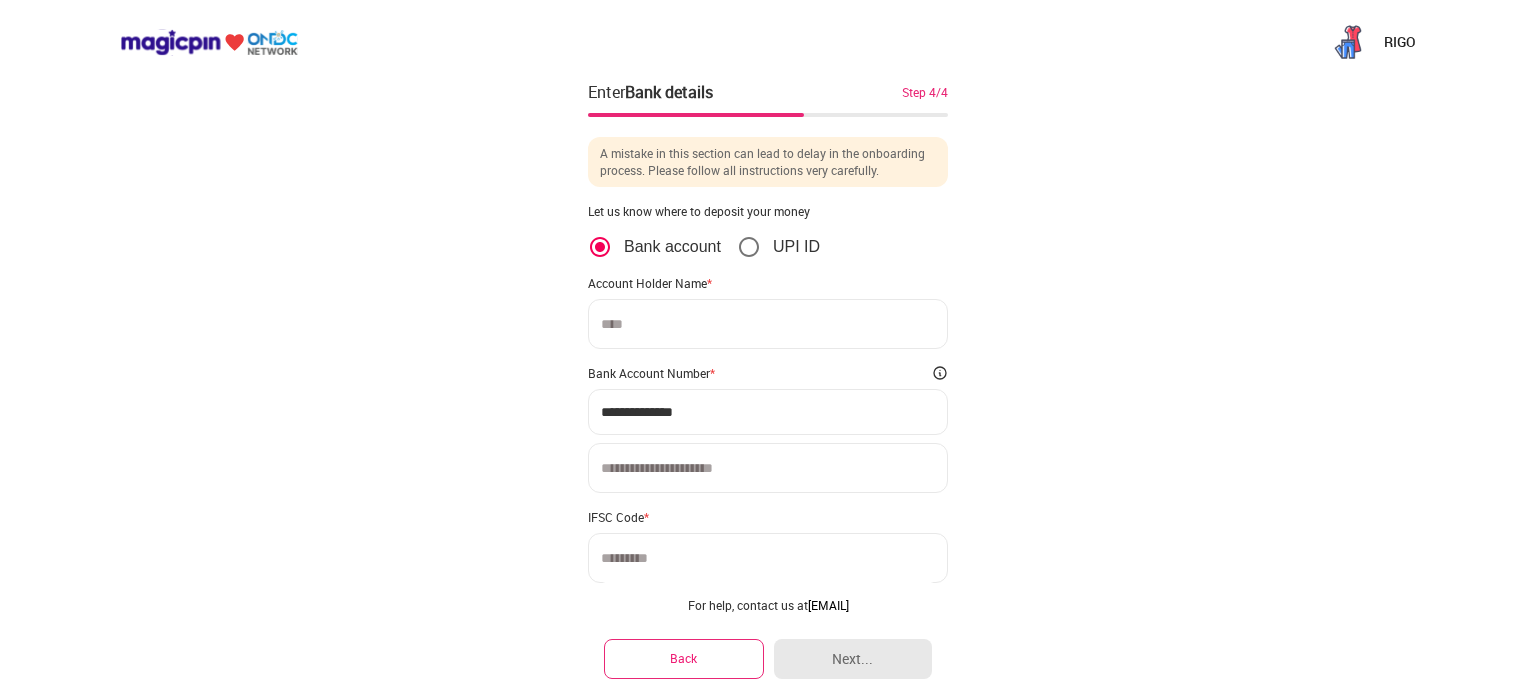 click on "**********" at bounding box center [768, 412] 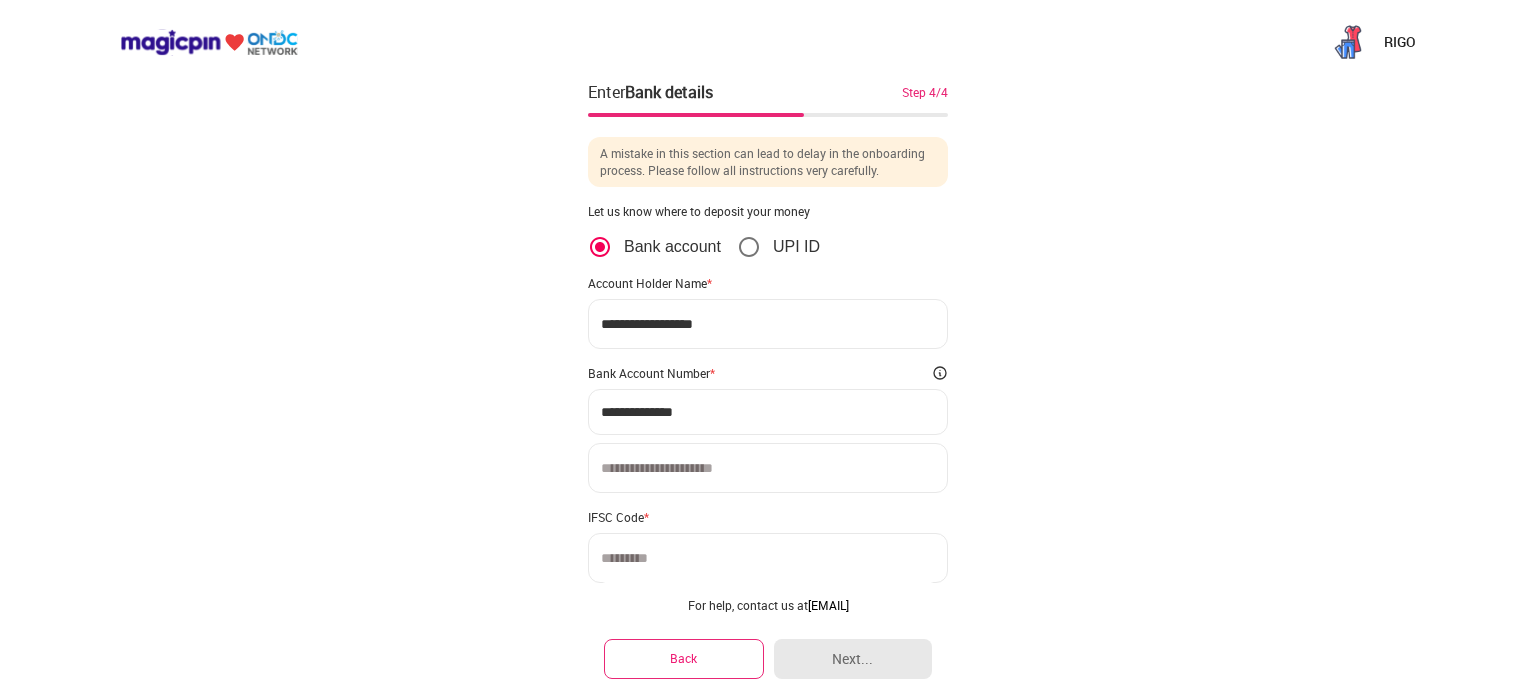 type on "**********" 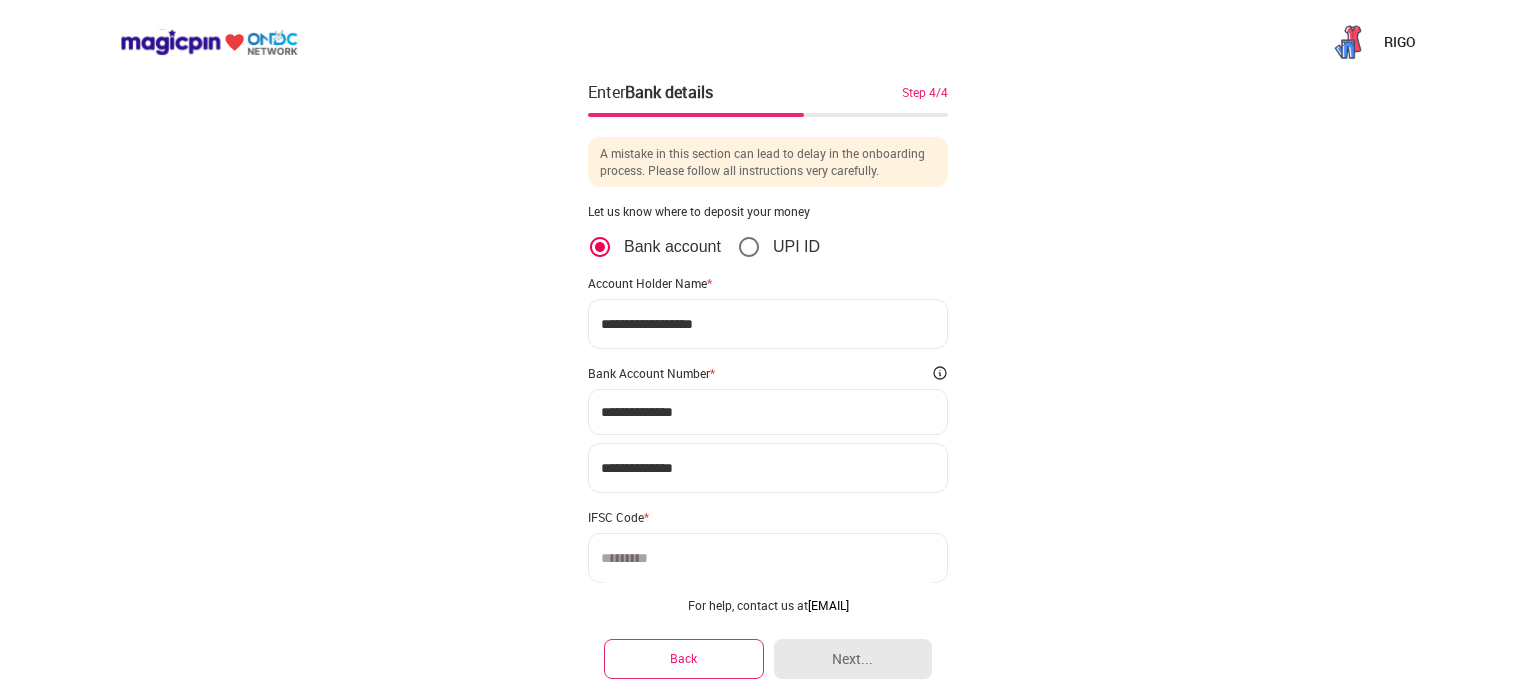 type on "**********" 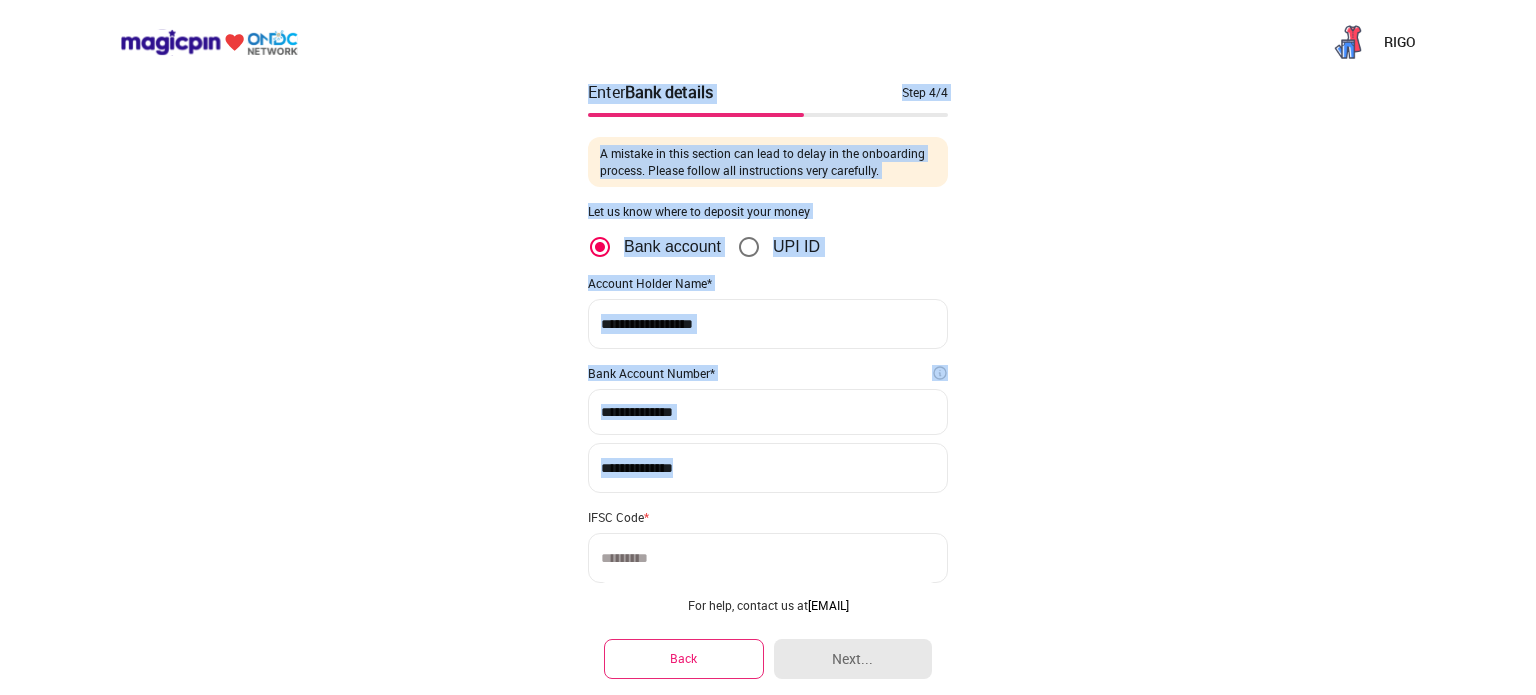 drag, startPoint x: 501, startPoint y: 606, endPoint x: 706, endPoint y: 559, distance: 210.3188 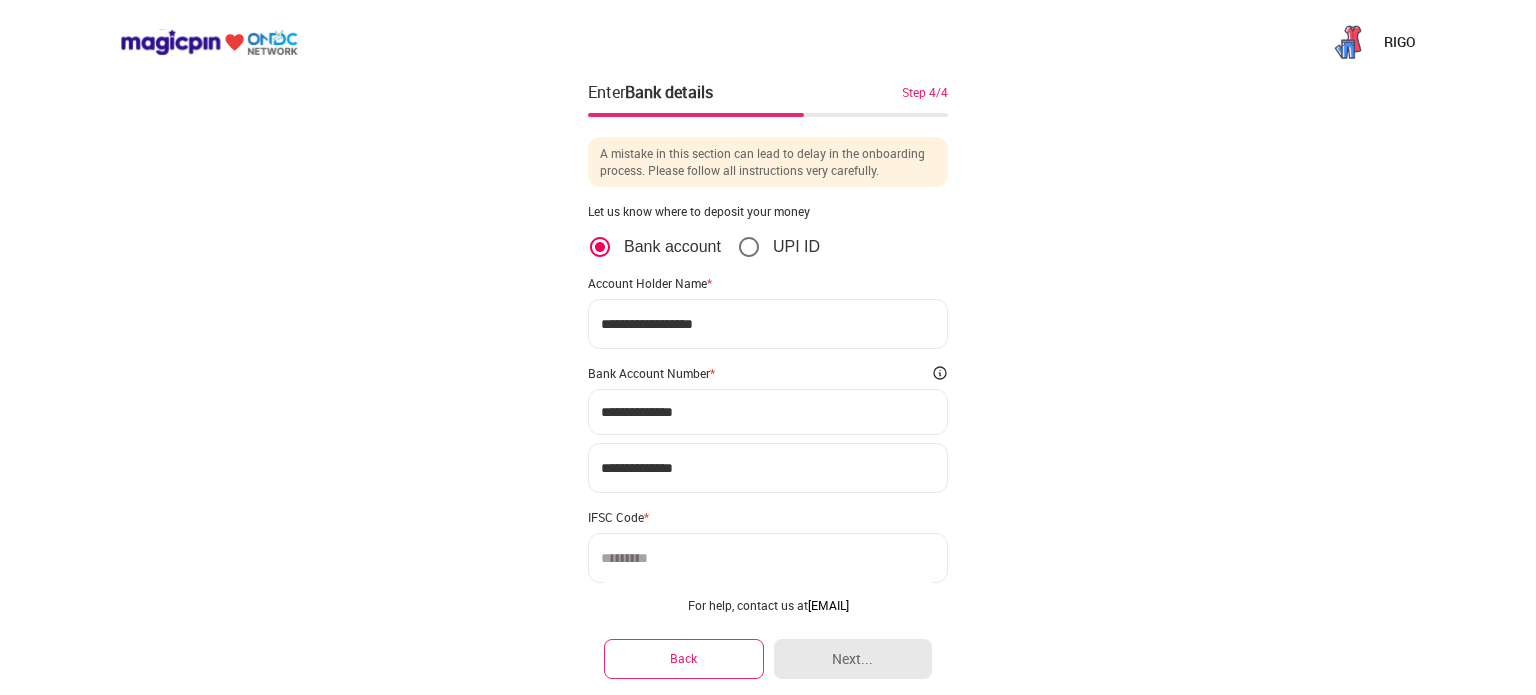 click at bounding box center [768, 558] 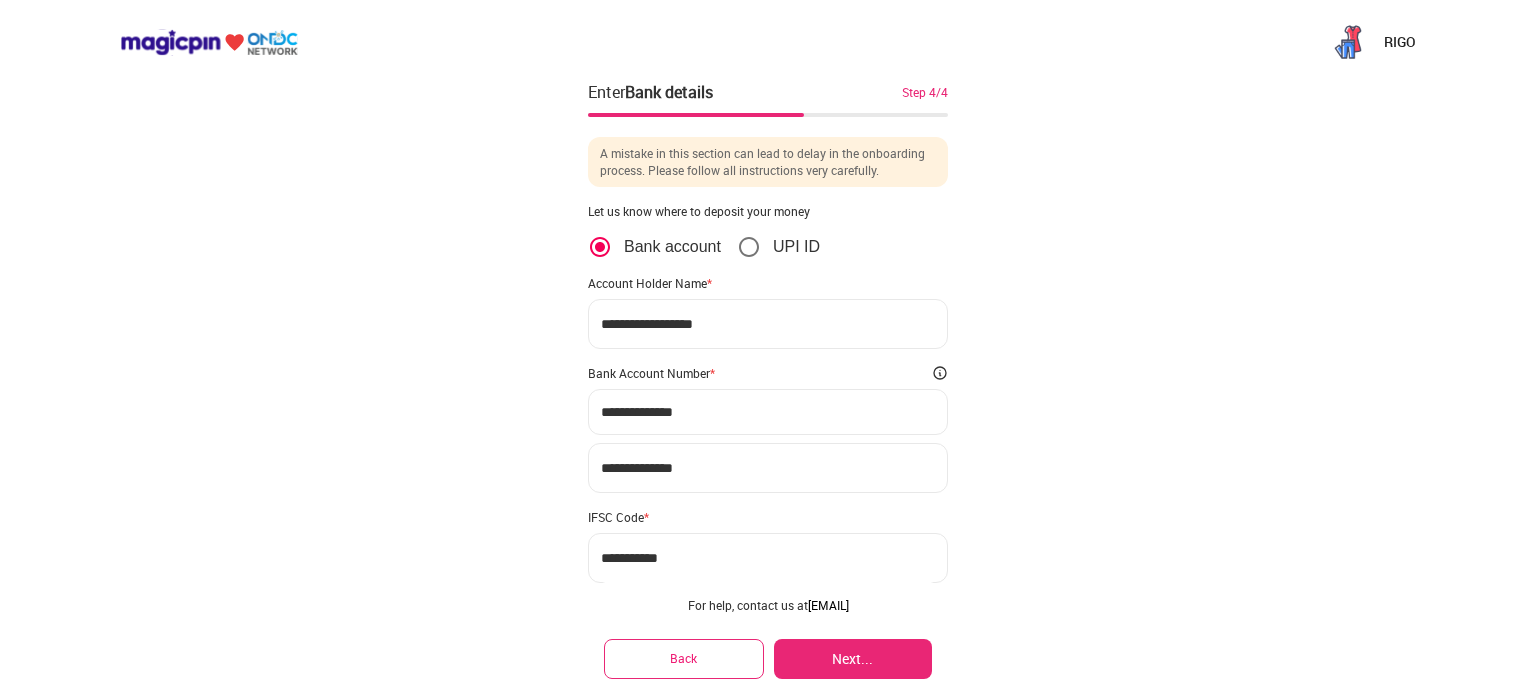 type on "**********" 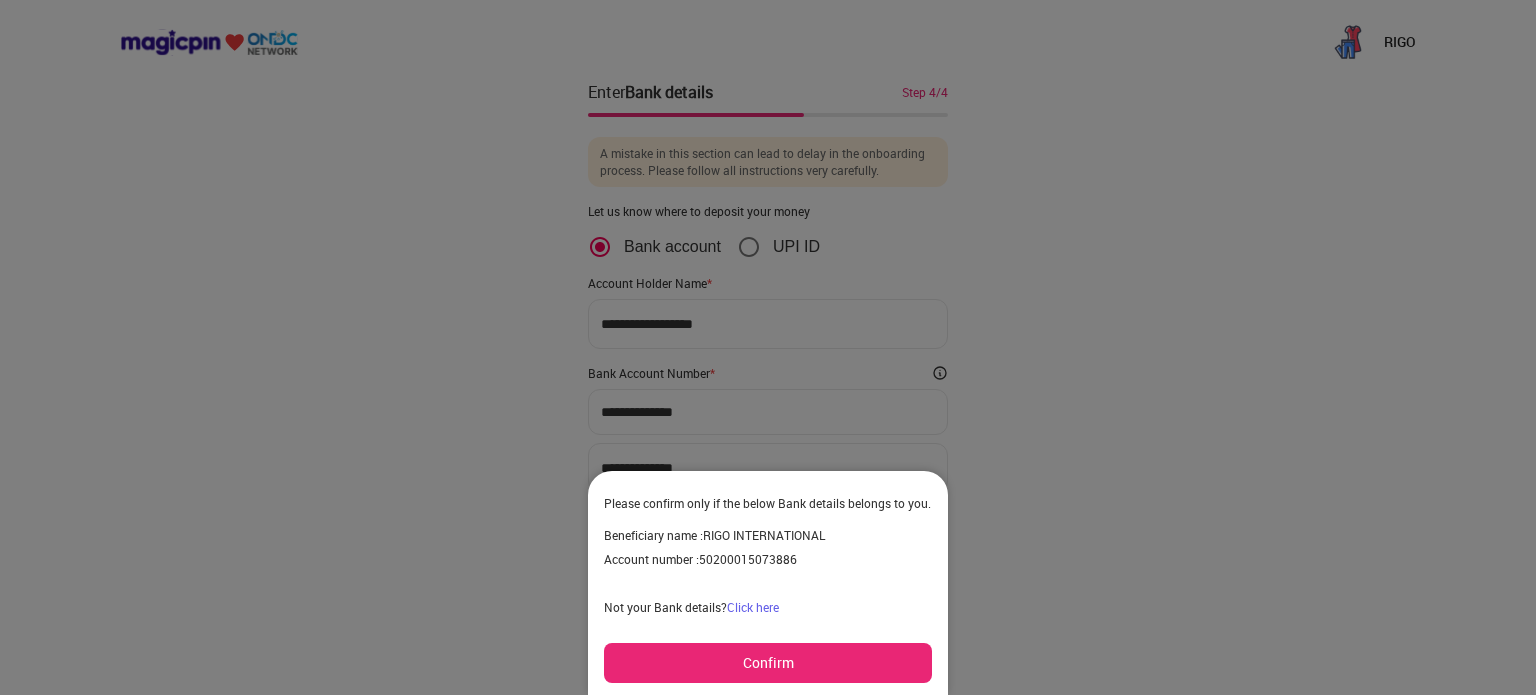 click on "Confirm" at bounding box center (768, 663) 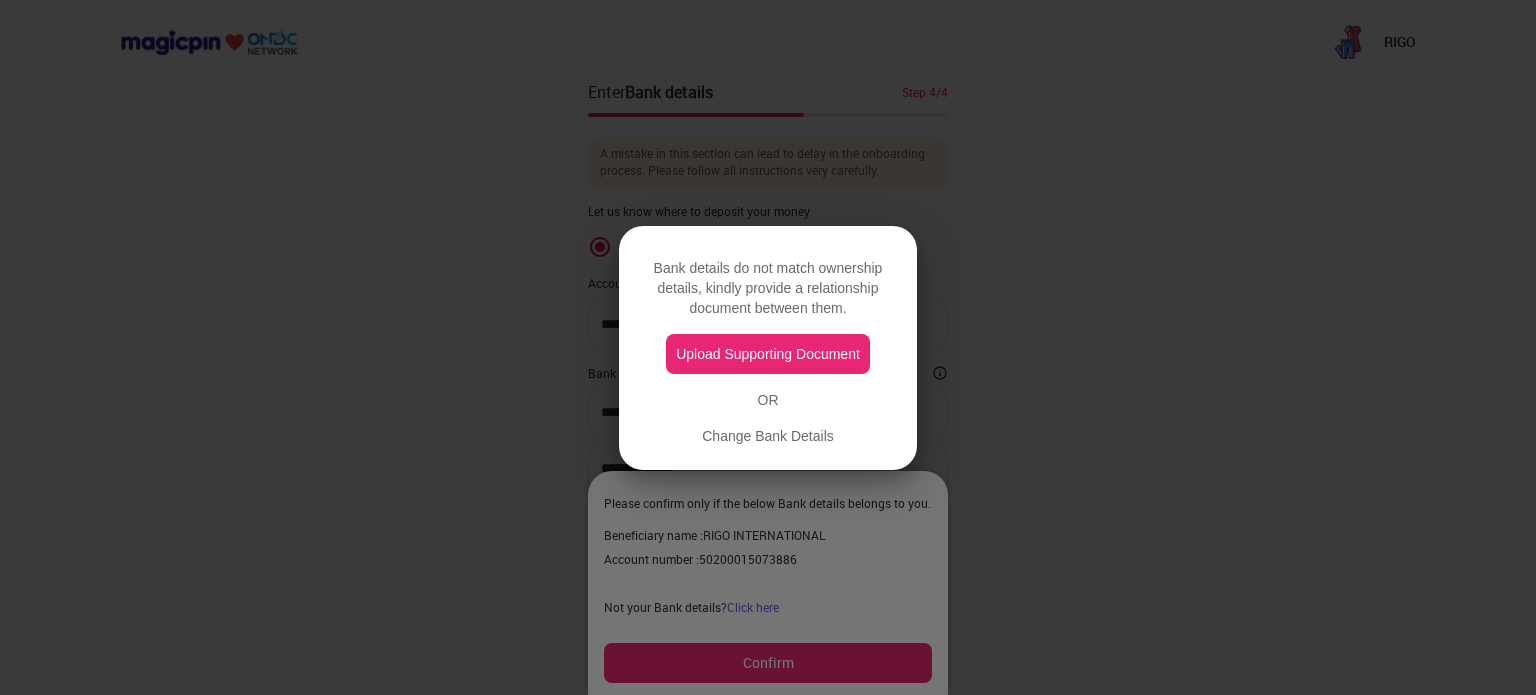click on "Change Bank Details" at bounding box center (768, 436) 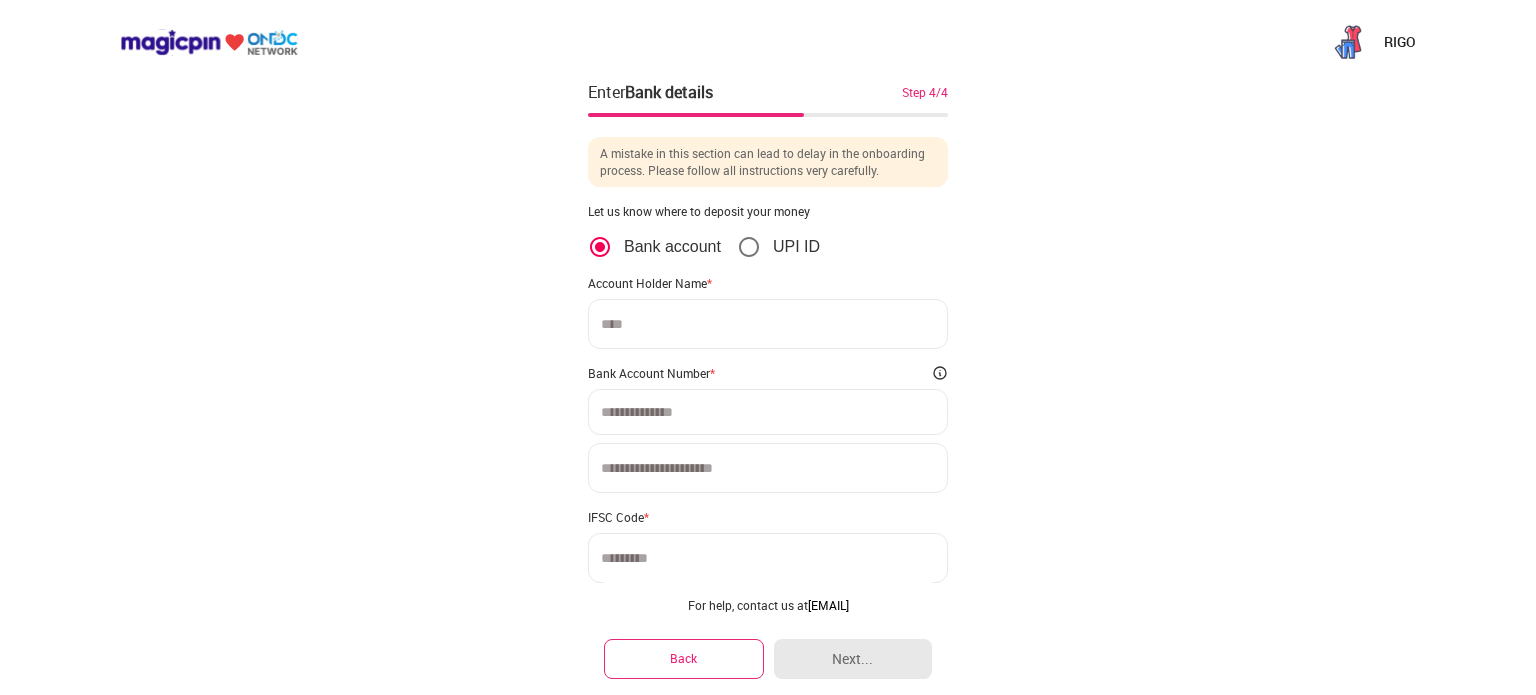 click at bounding box center [768, 324] 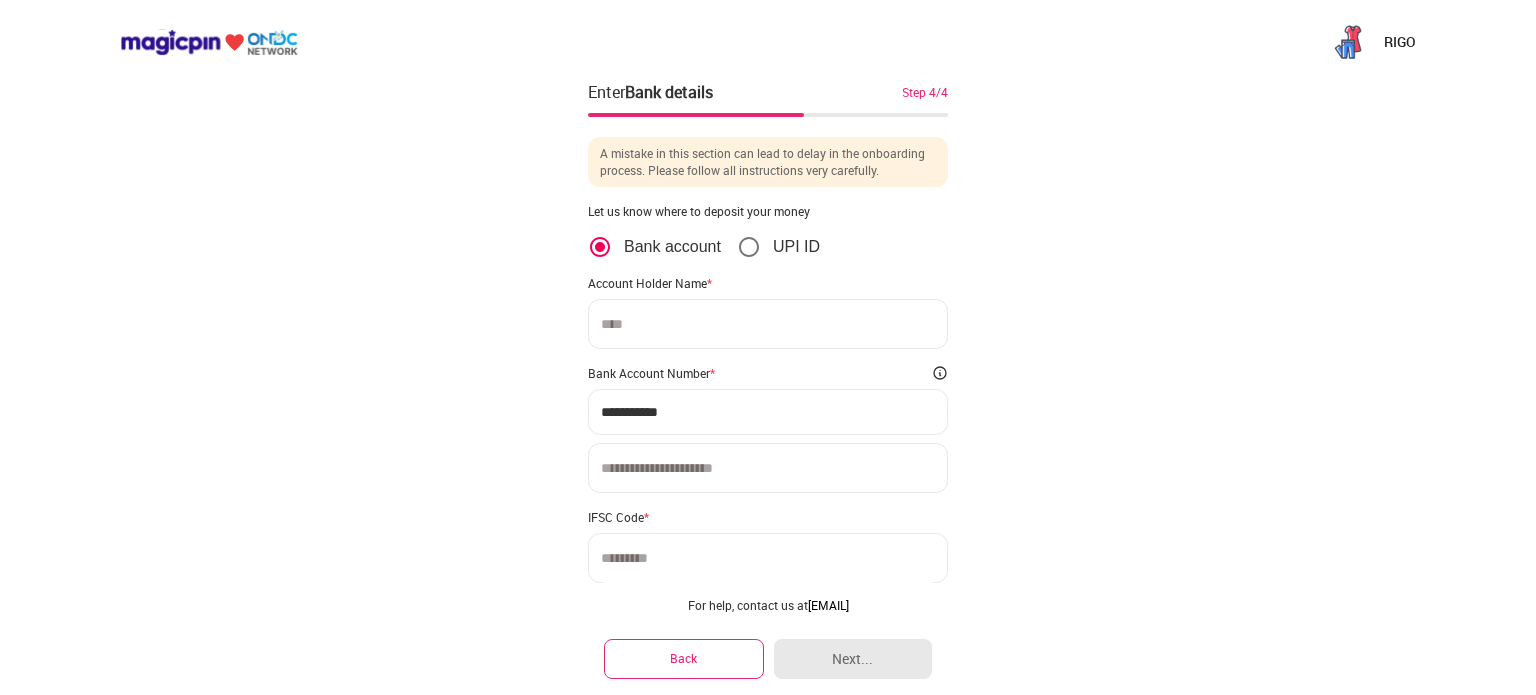 type on "**********" 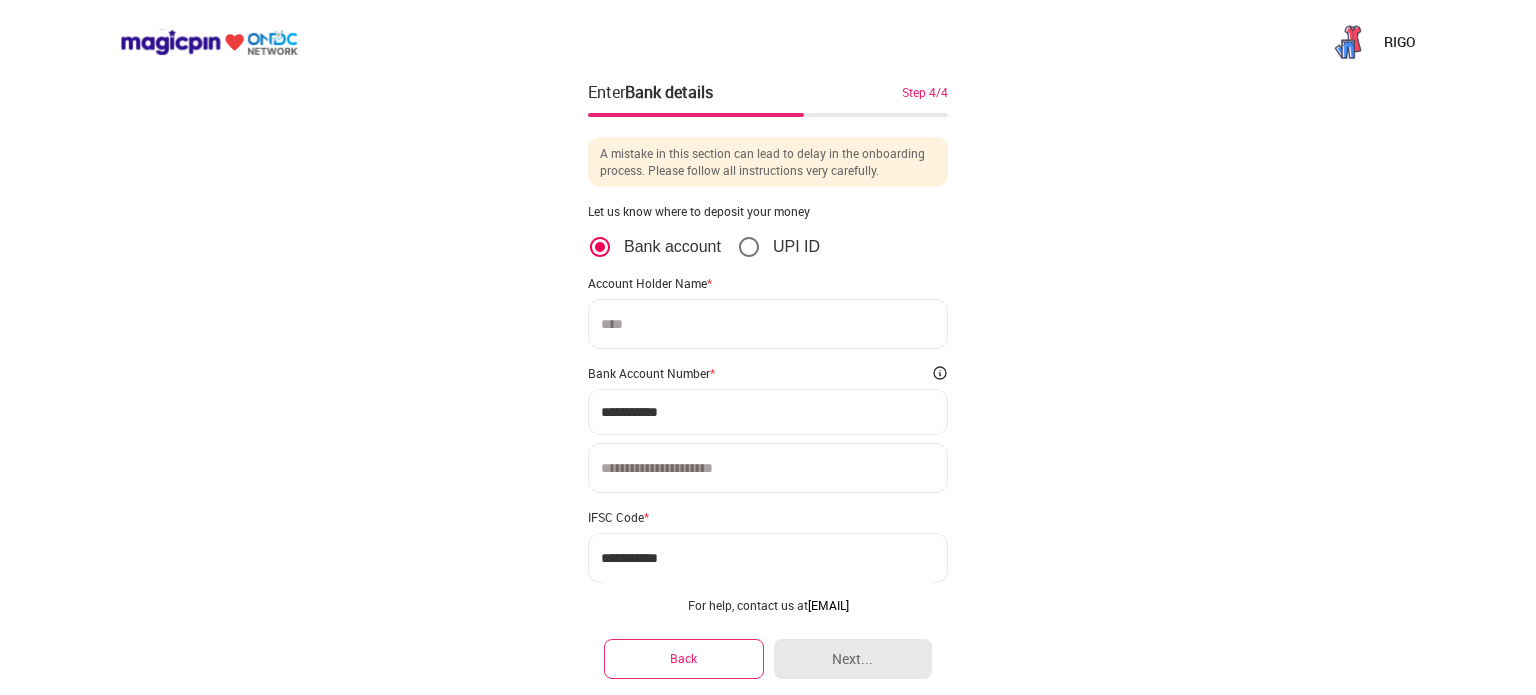 click on "**********" at bounding box center [768, 558] 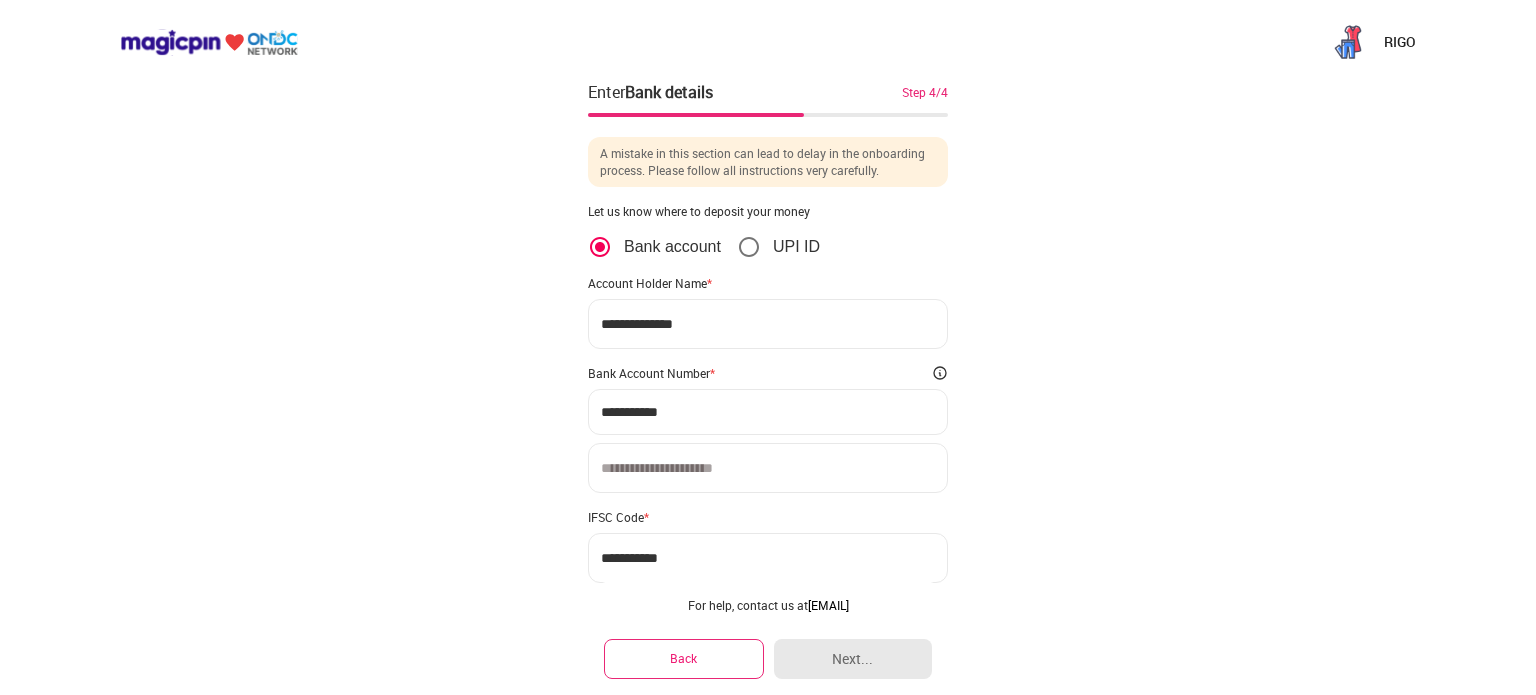 type on "**********" 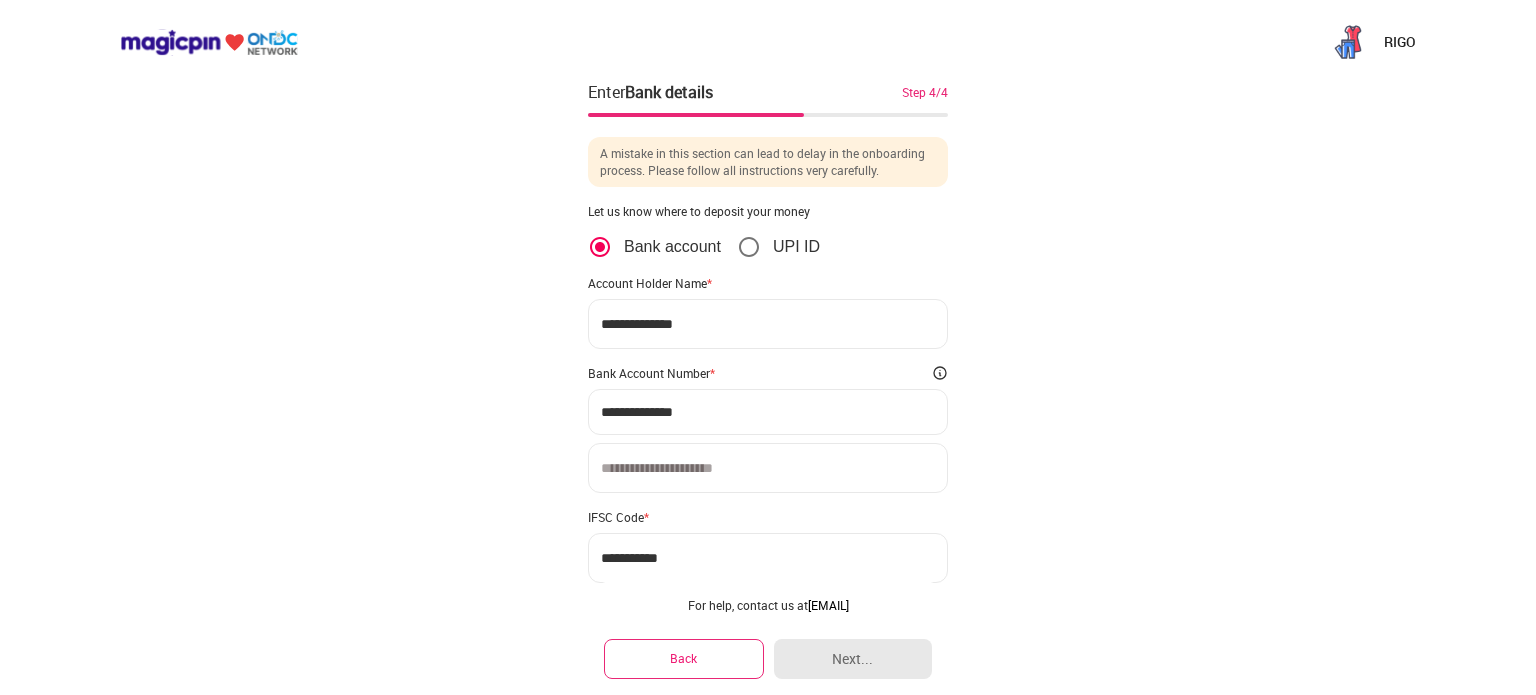 type on "**********" 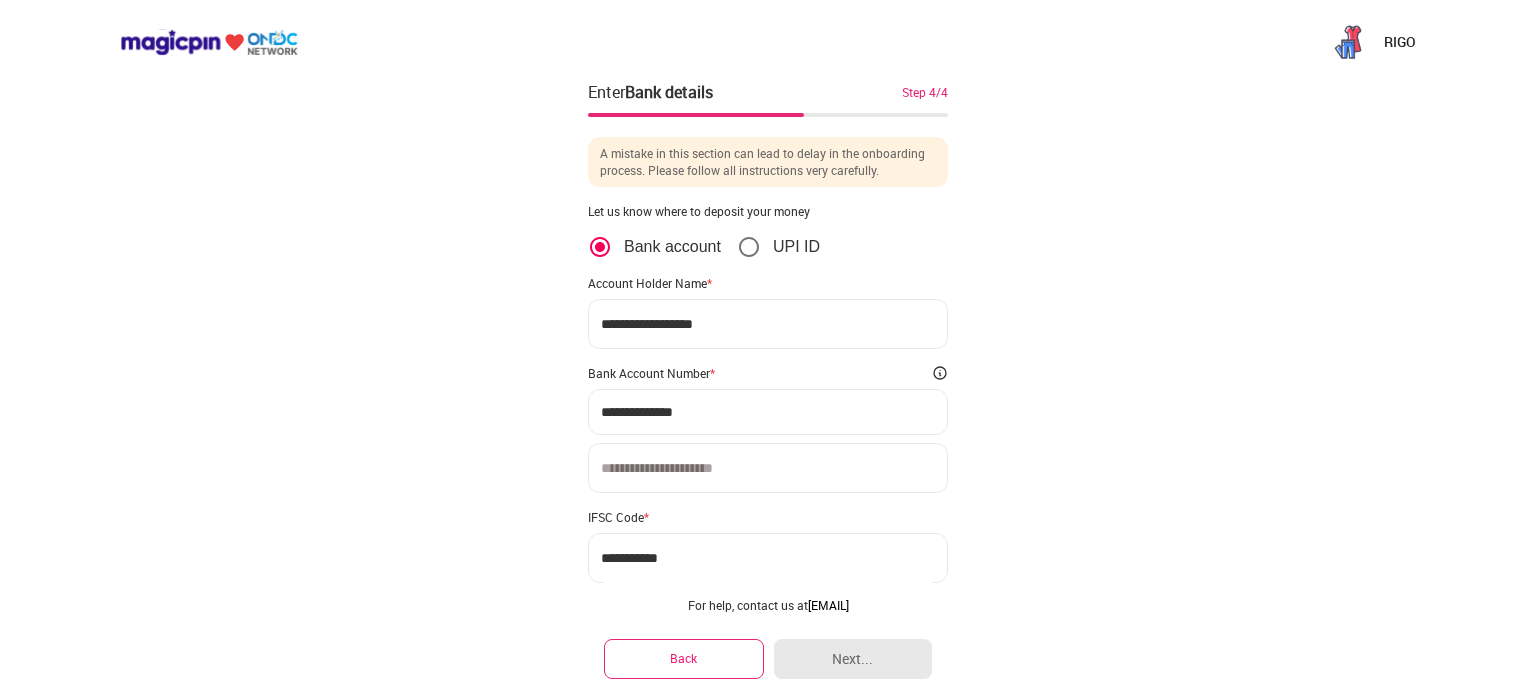 type on "**********" 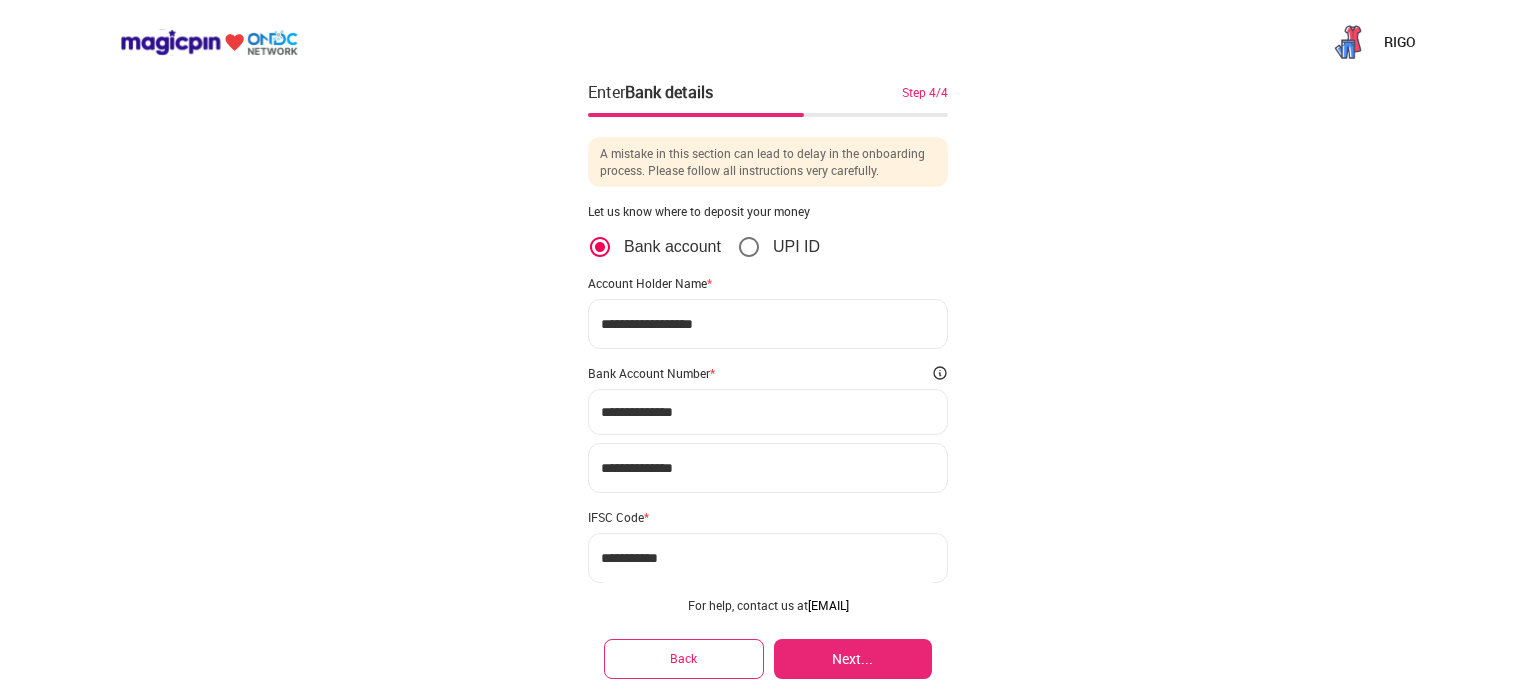 type on "**********" 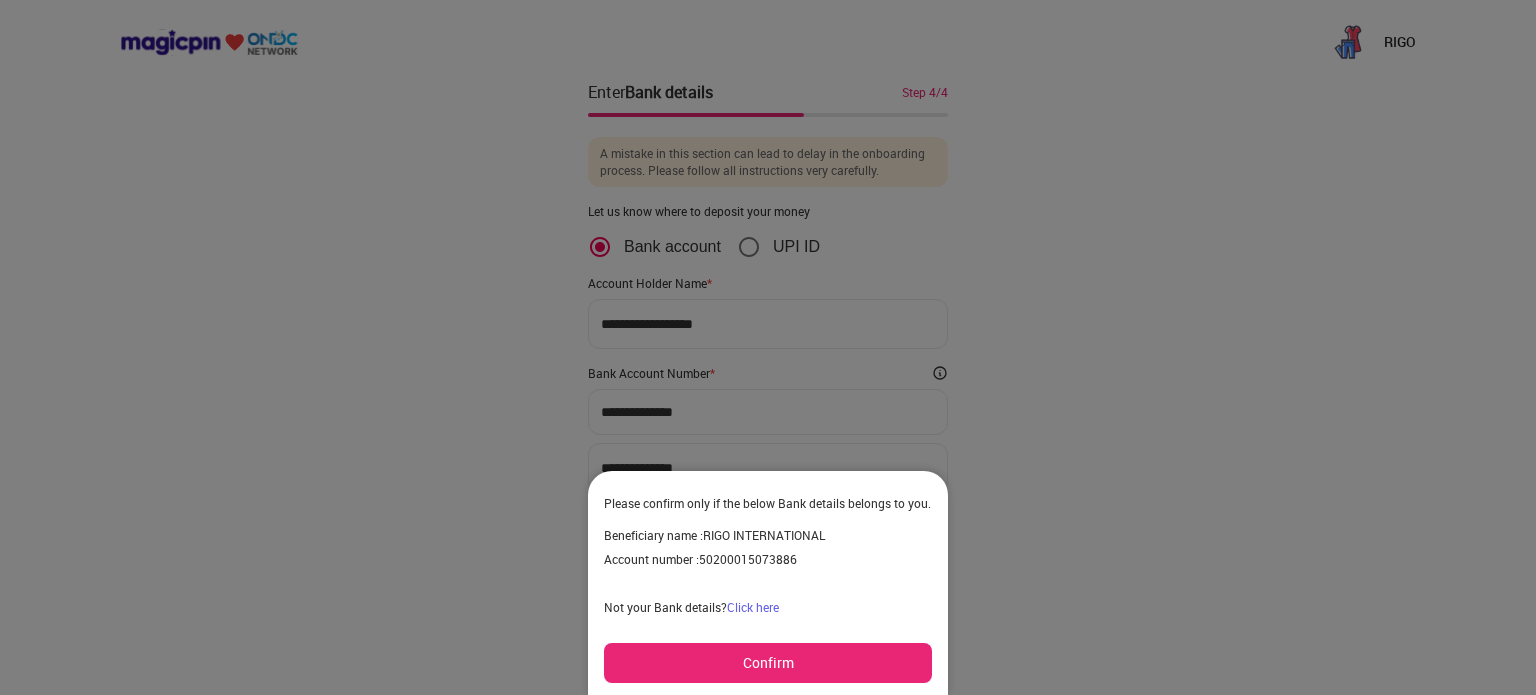 click on "Confirm" at bounding box center [768, 663] 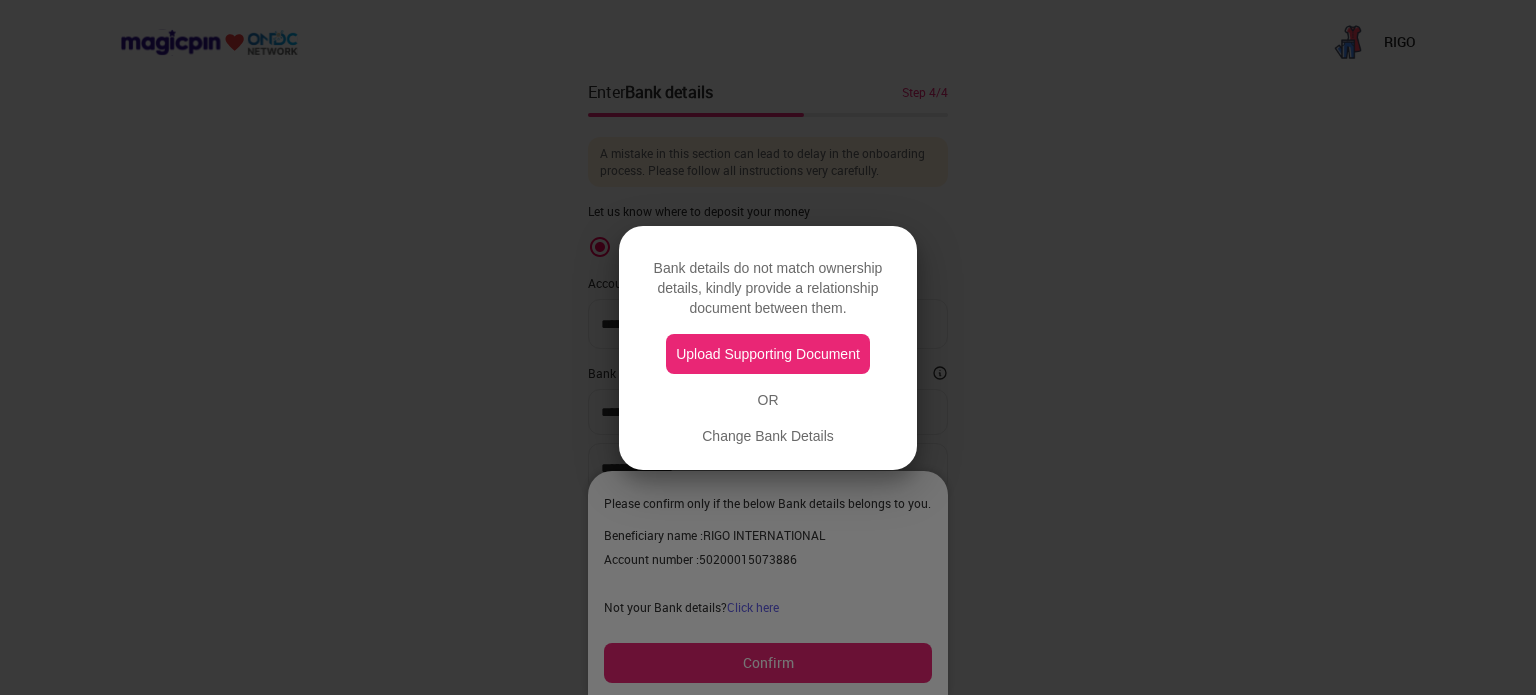 click on "Upload Supporting Document" at bounding box center [768, 354] 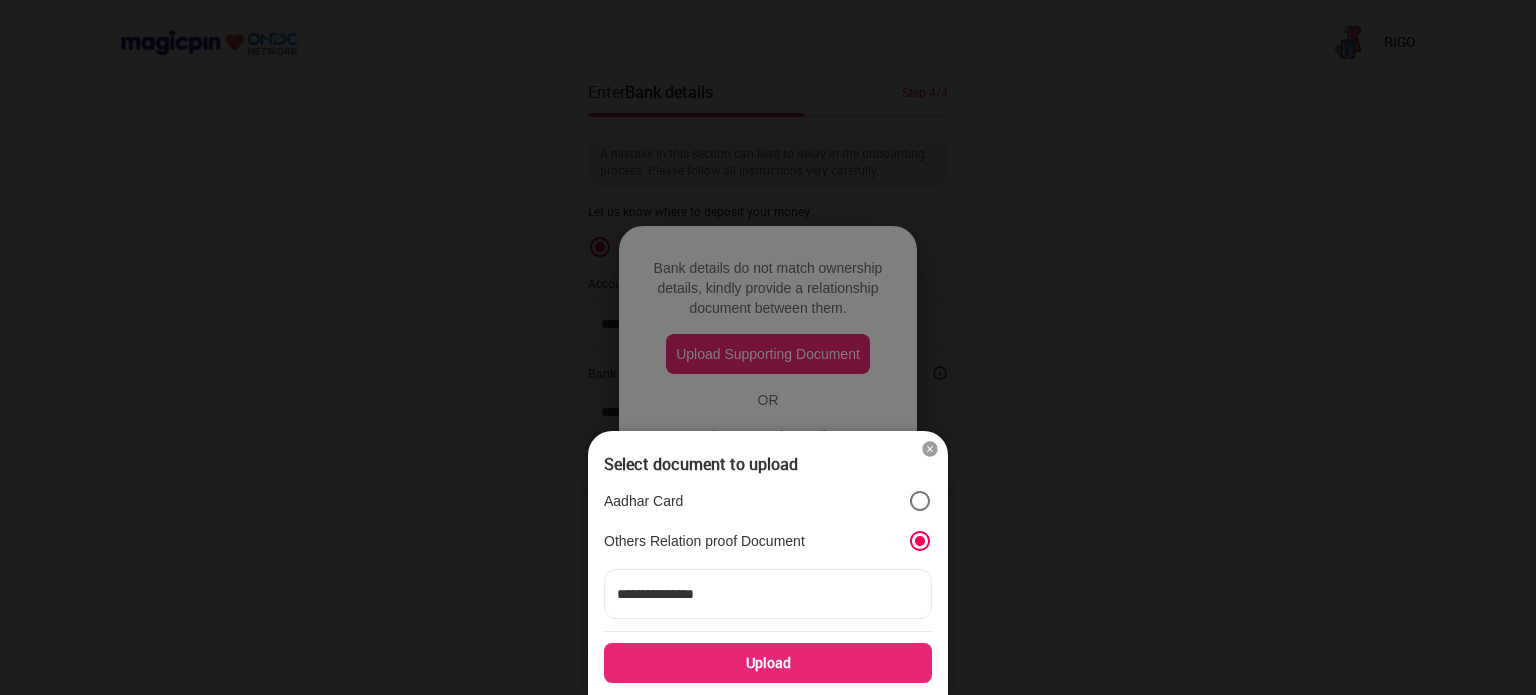 click on "Upload" at bounding box center (768, 663) 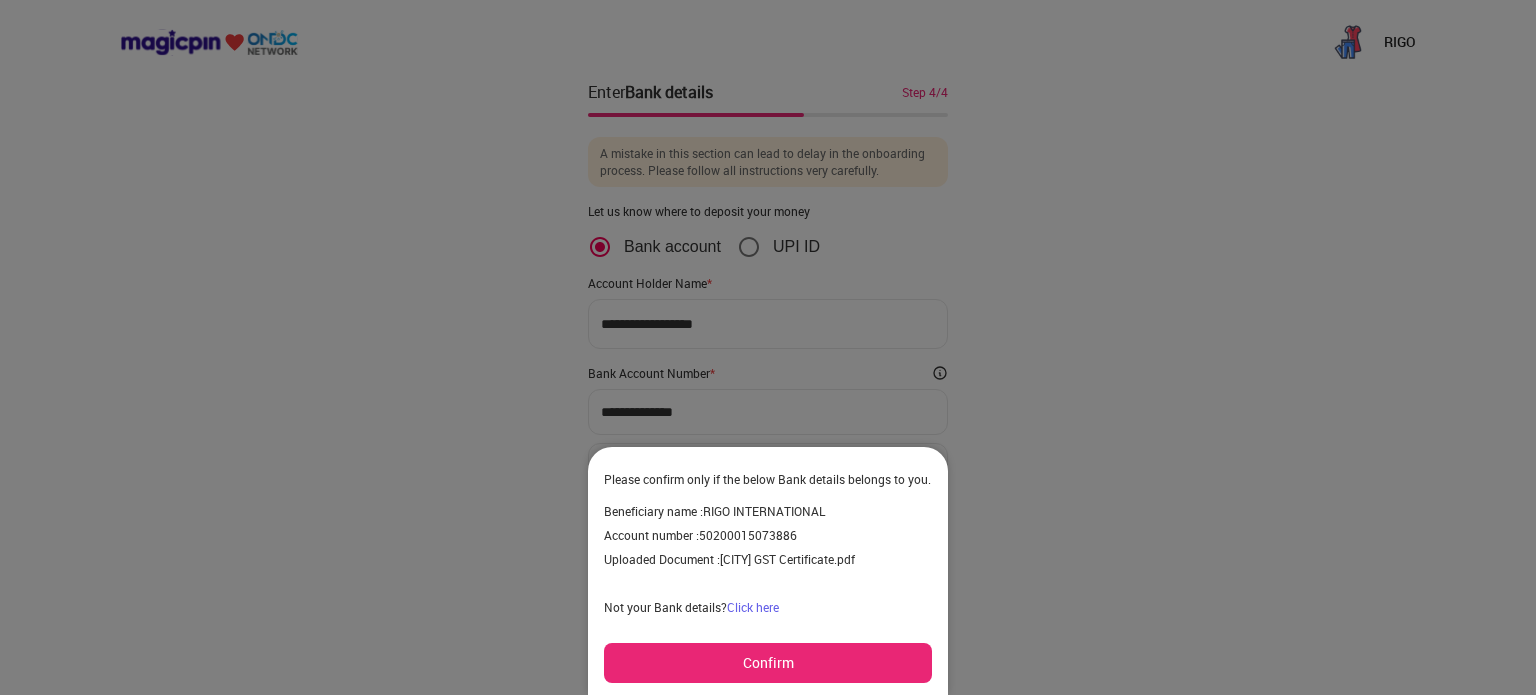 click on "Confirm" at bounding box center (768, 663) 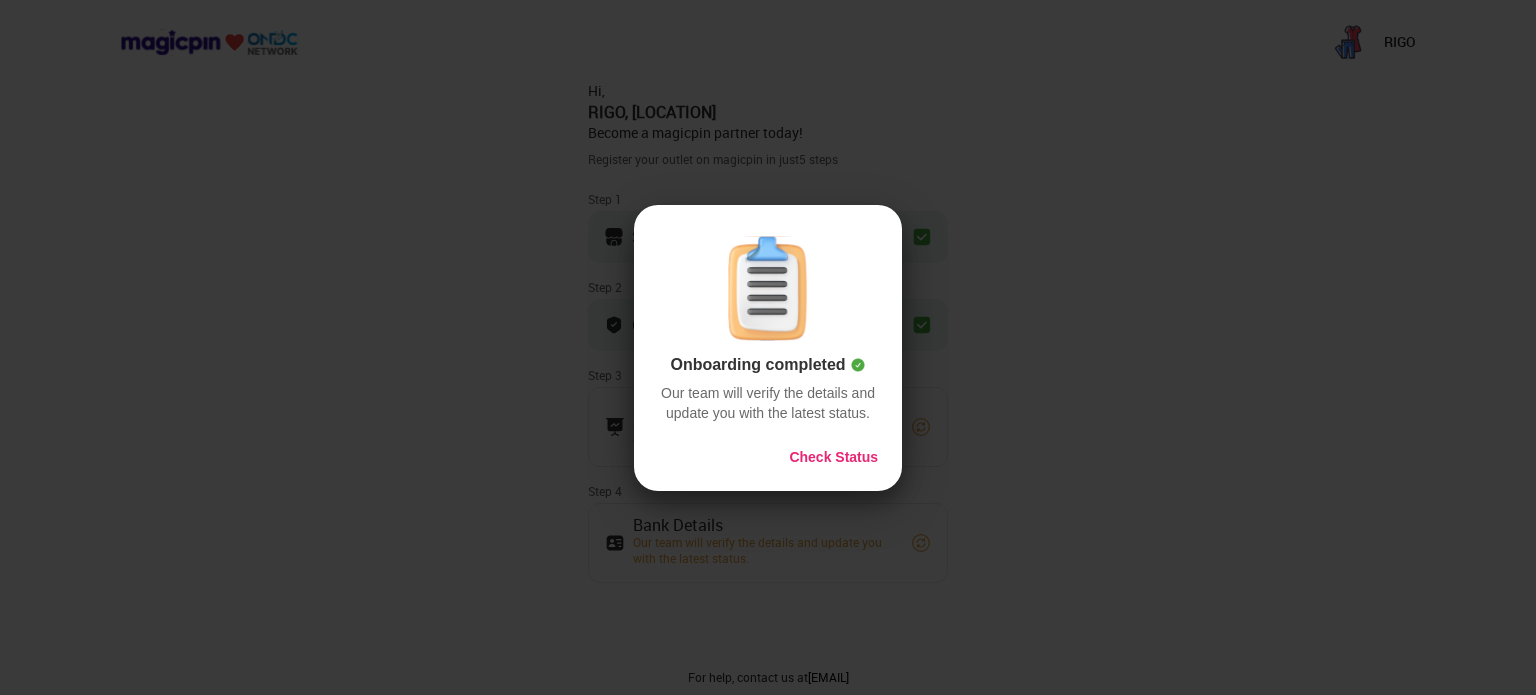 click on "Check Status" at bounding box center [833, 457] 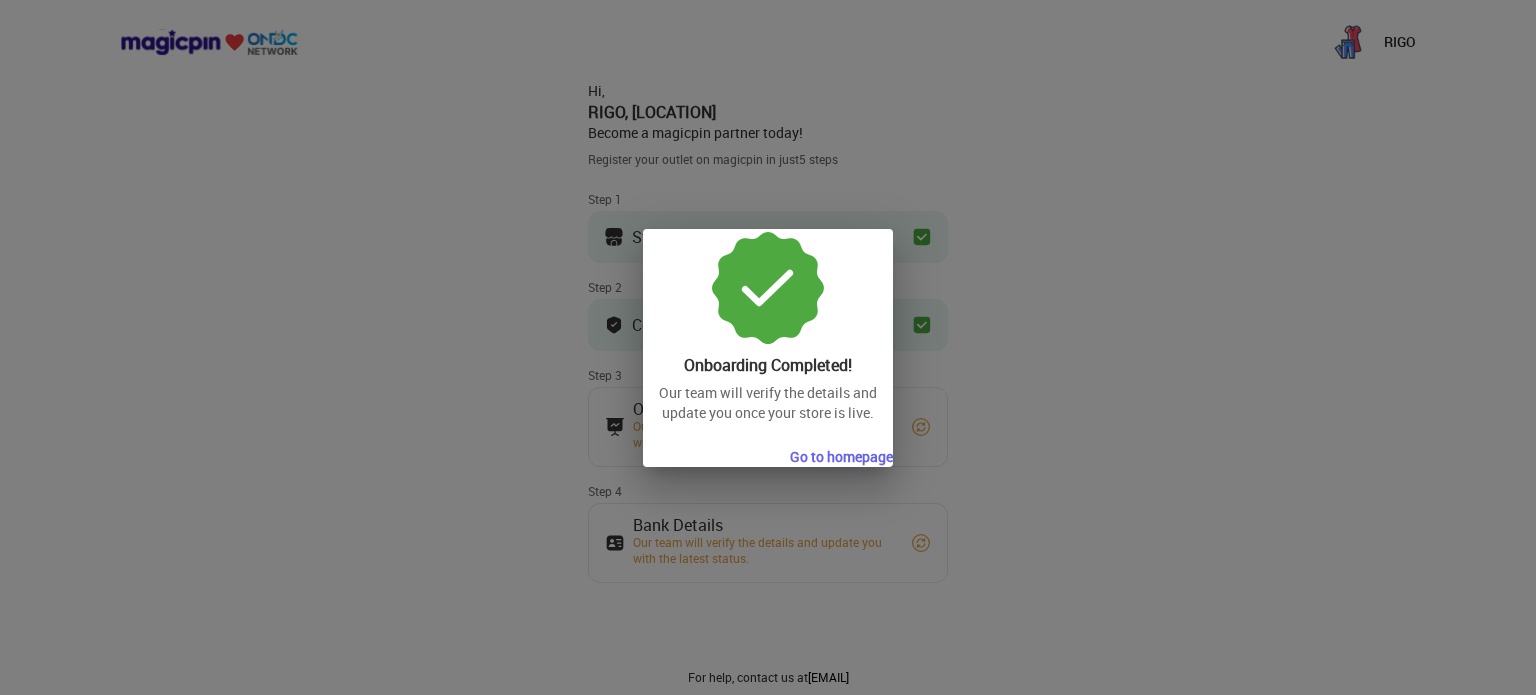 click on "Go to homepage" at bounding box center [841, 457] 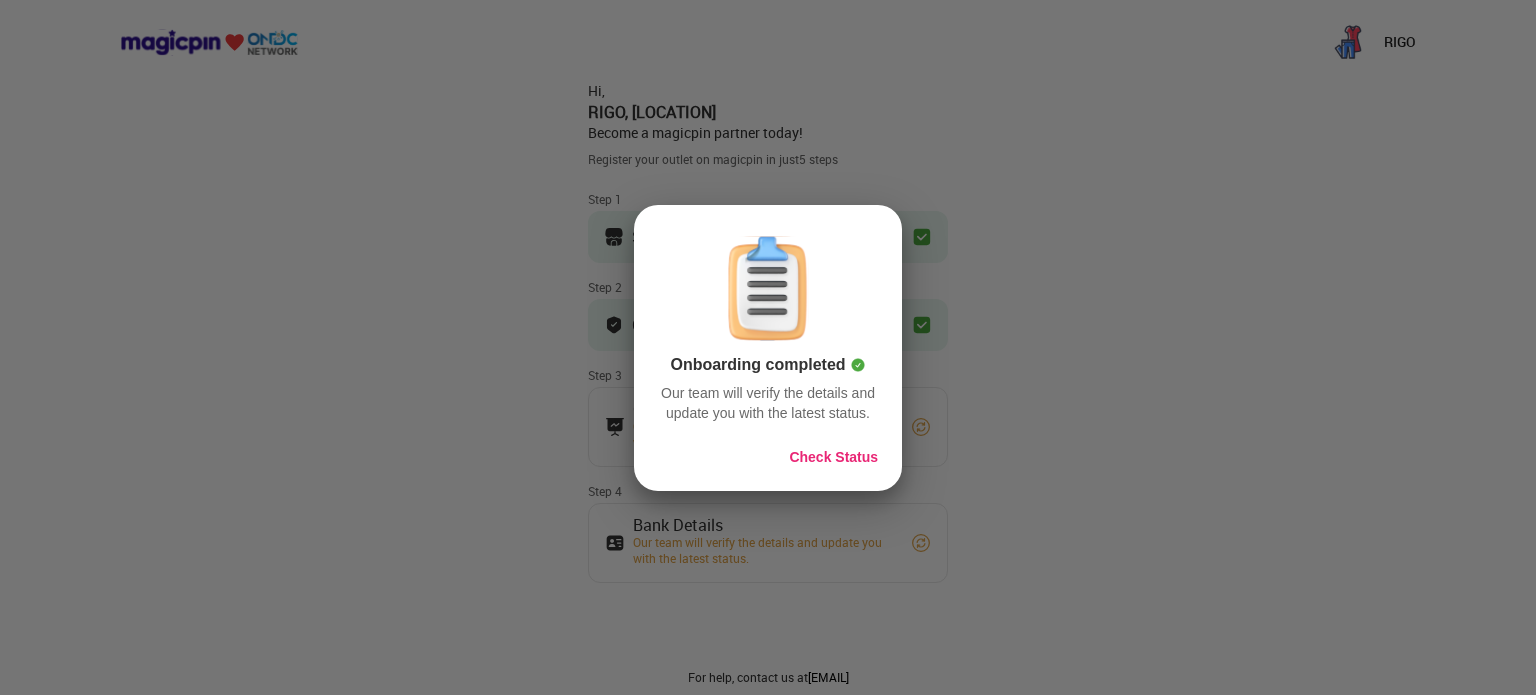 scroll, scrollTop: 0, scrollLeft: 0, axis: both 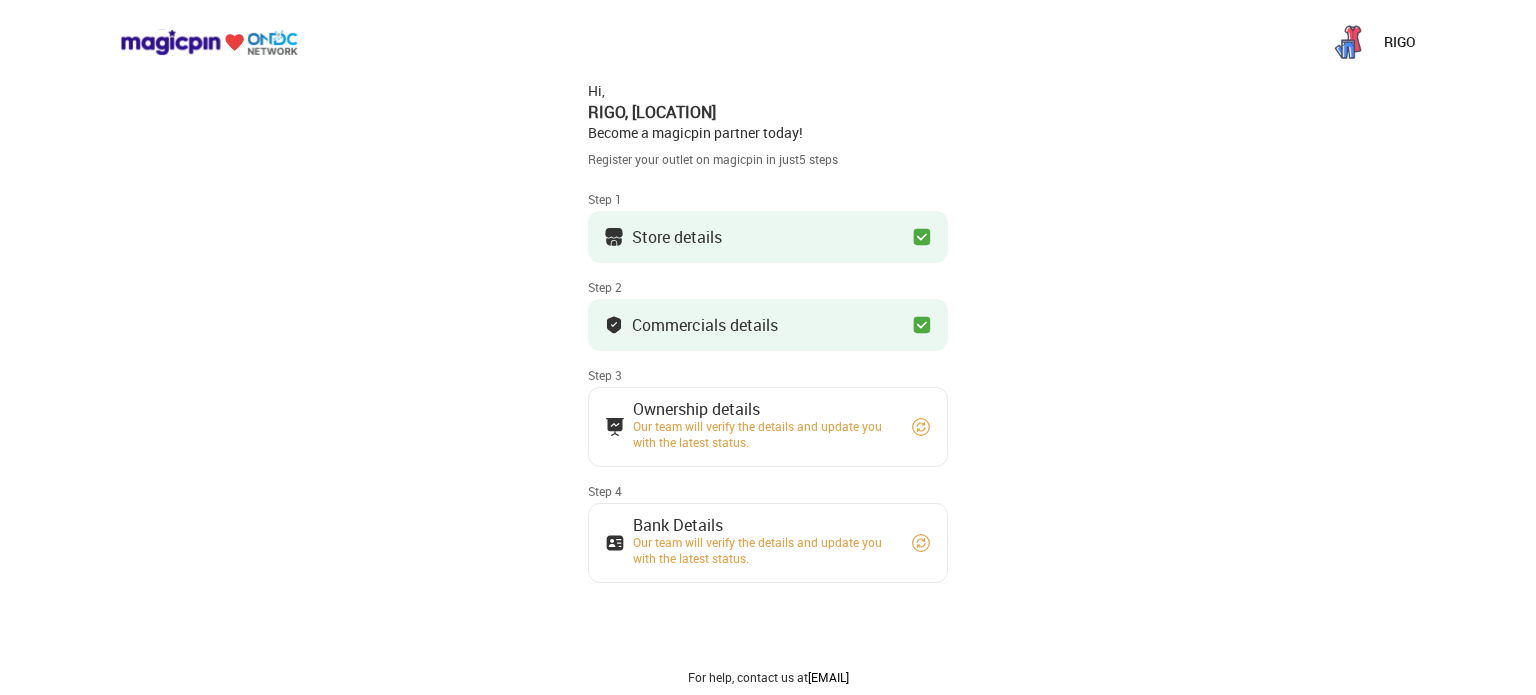 click at bounding box center [921, 427] 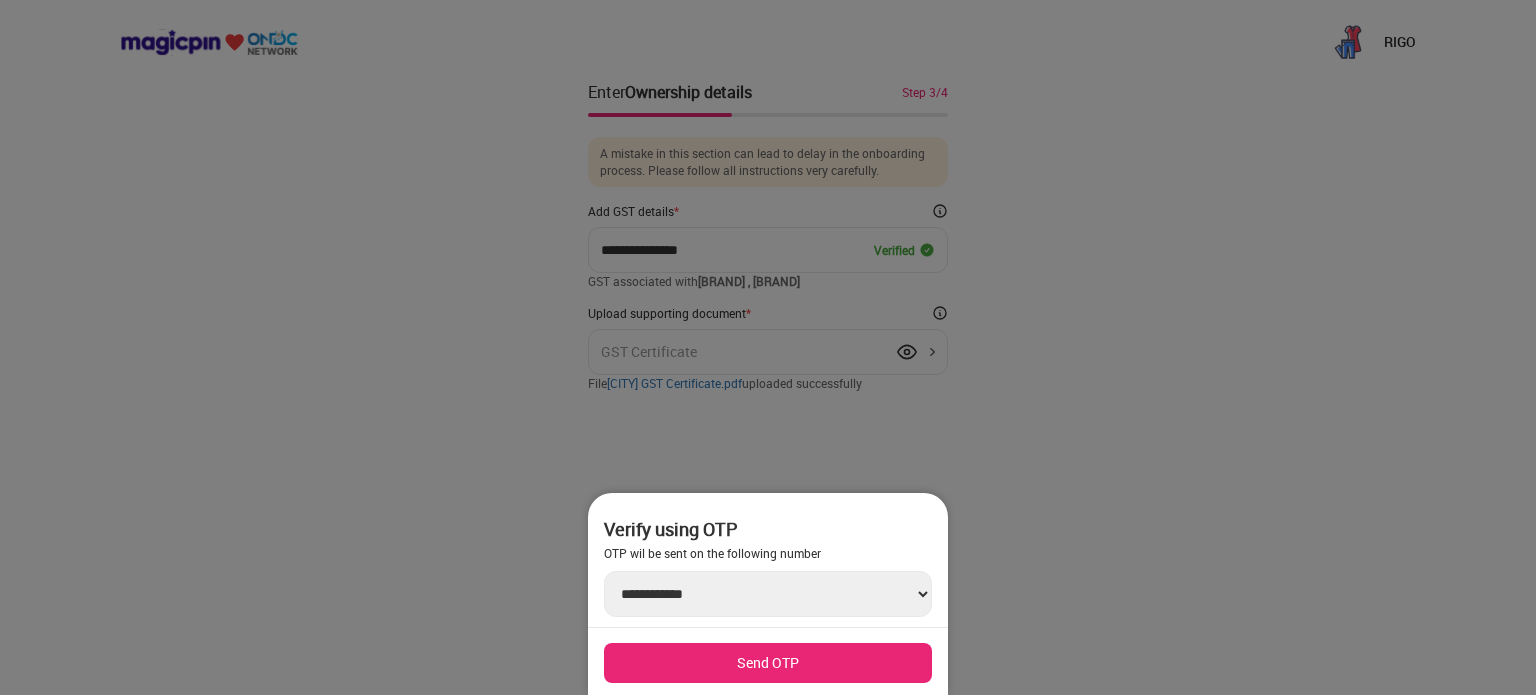 click at bounding box center [768, 347] 